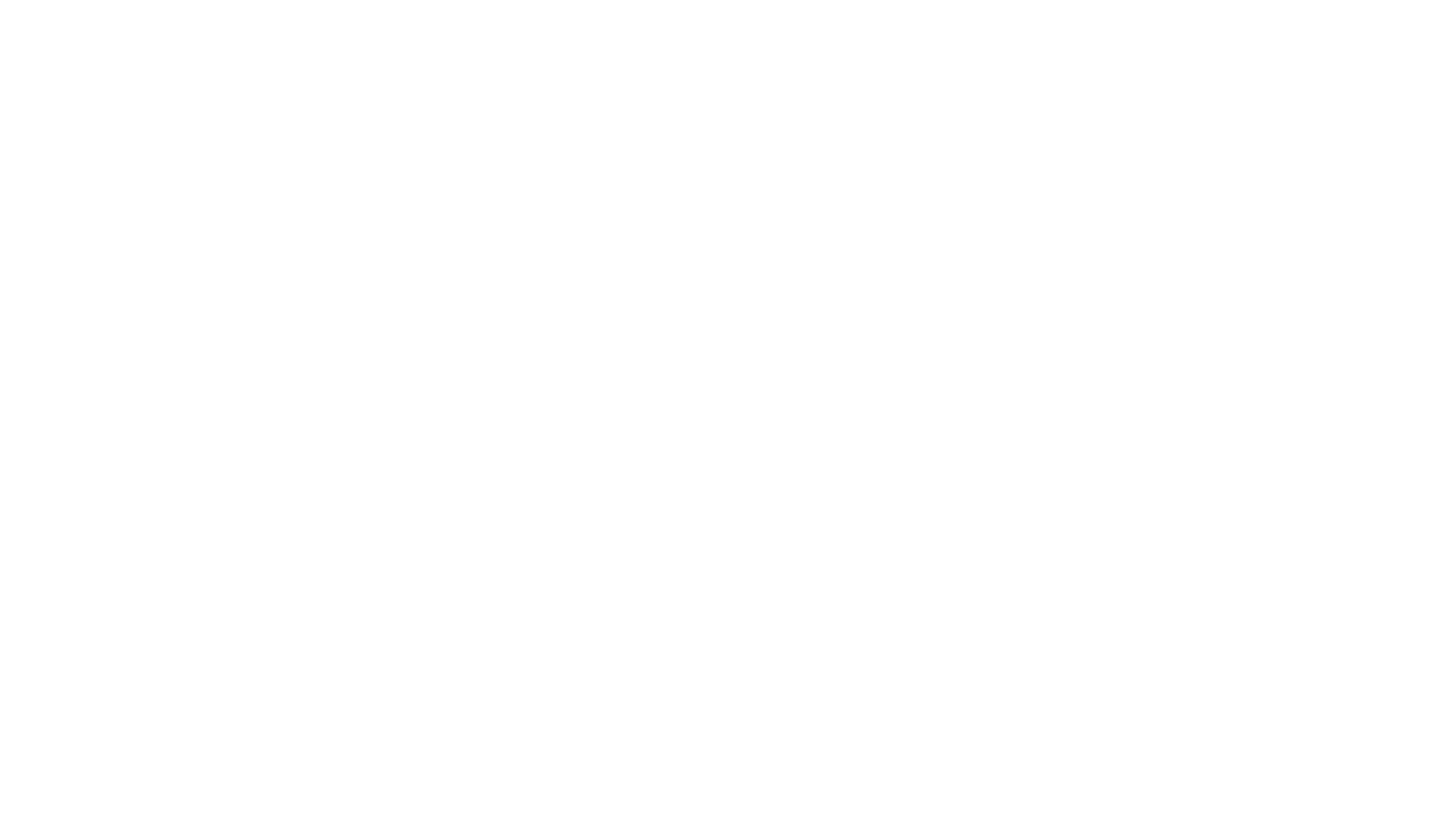 scroll, scrollTop: 0, scrollLeft: 0, axis: both 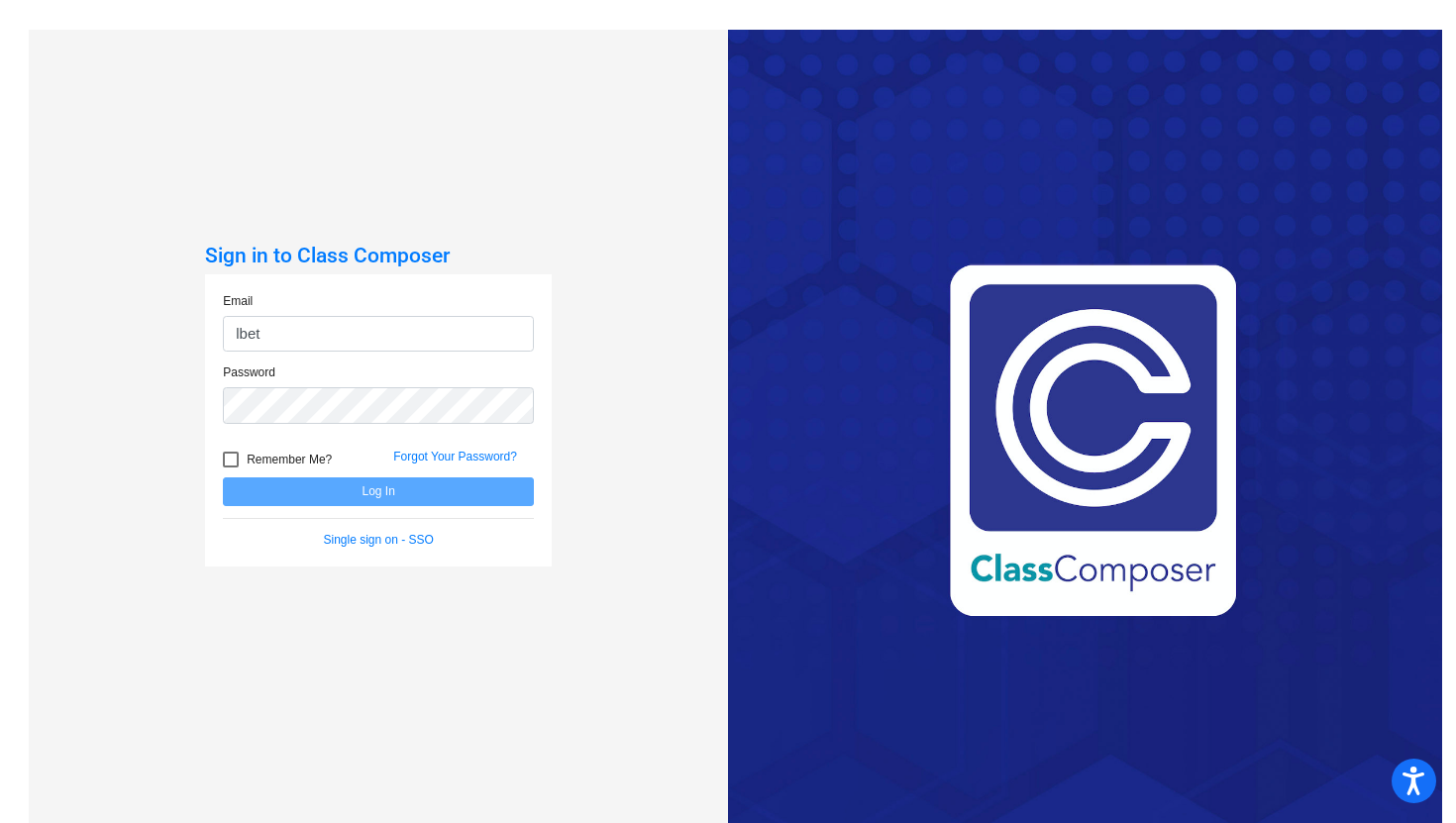 type on "[EMAIL]" 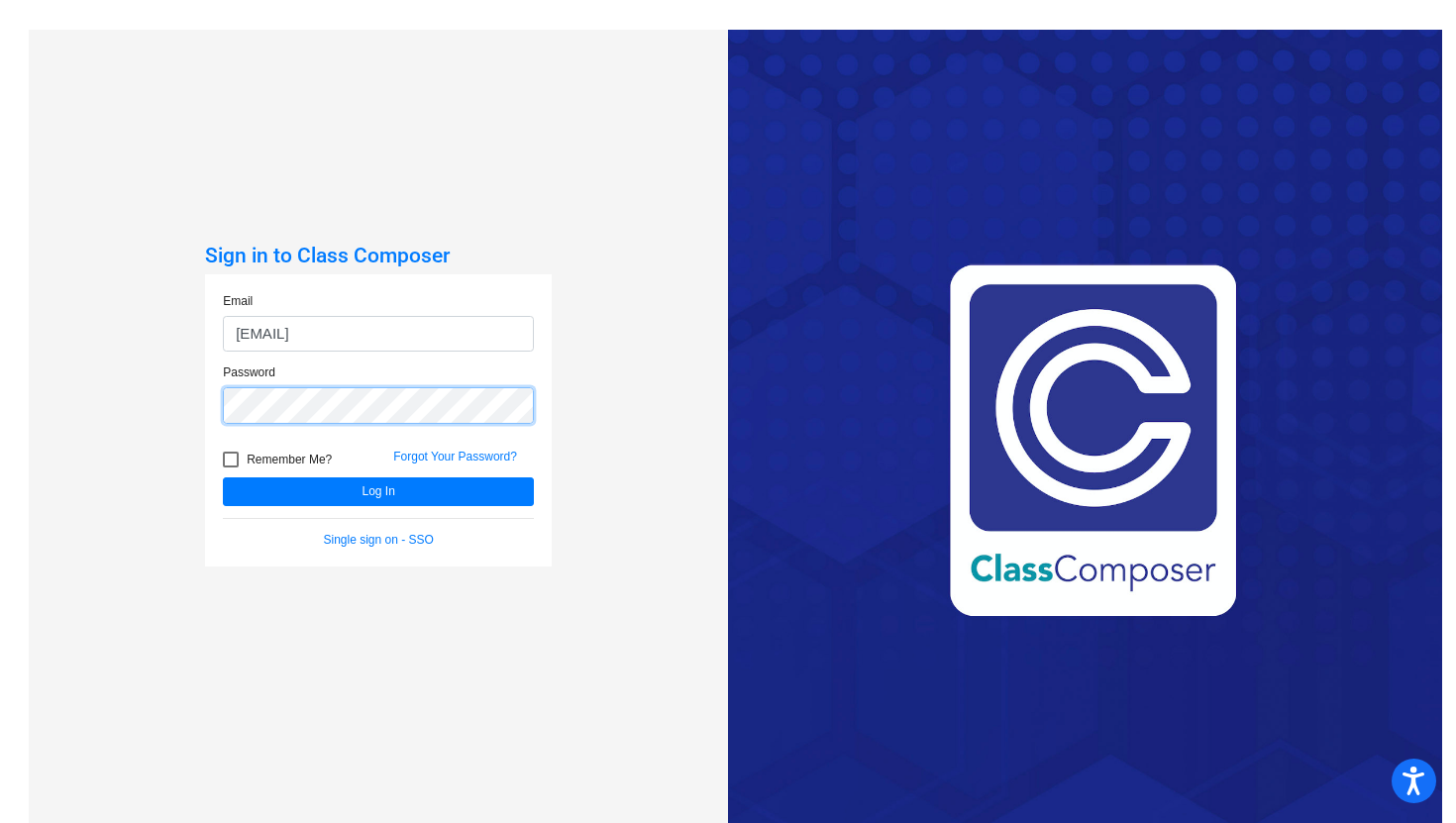 click on "Log In" 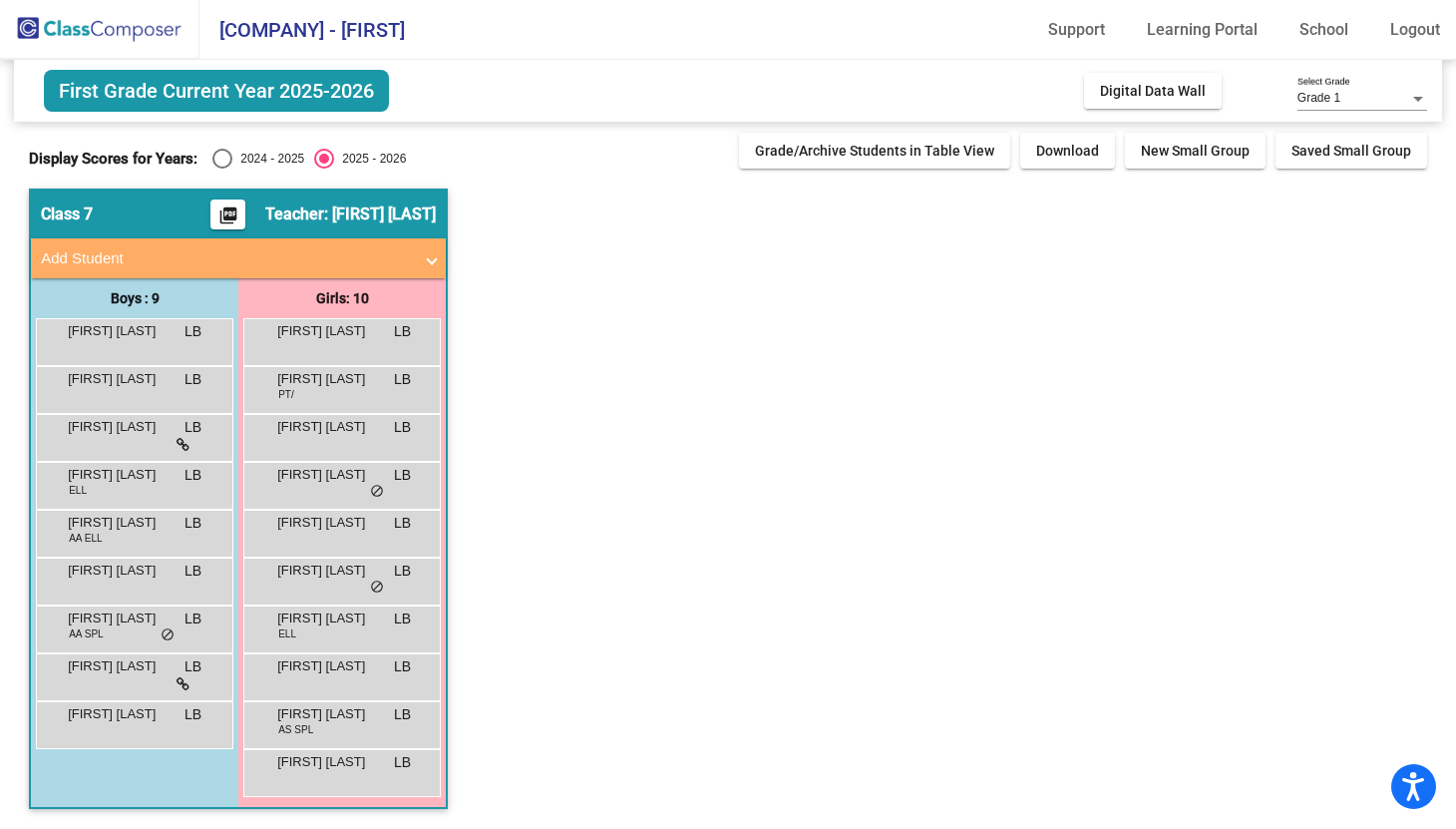 scroll, scrollTop: 0, scrollLeft: 0, axis: both 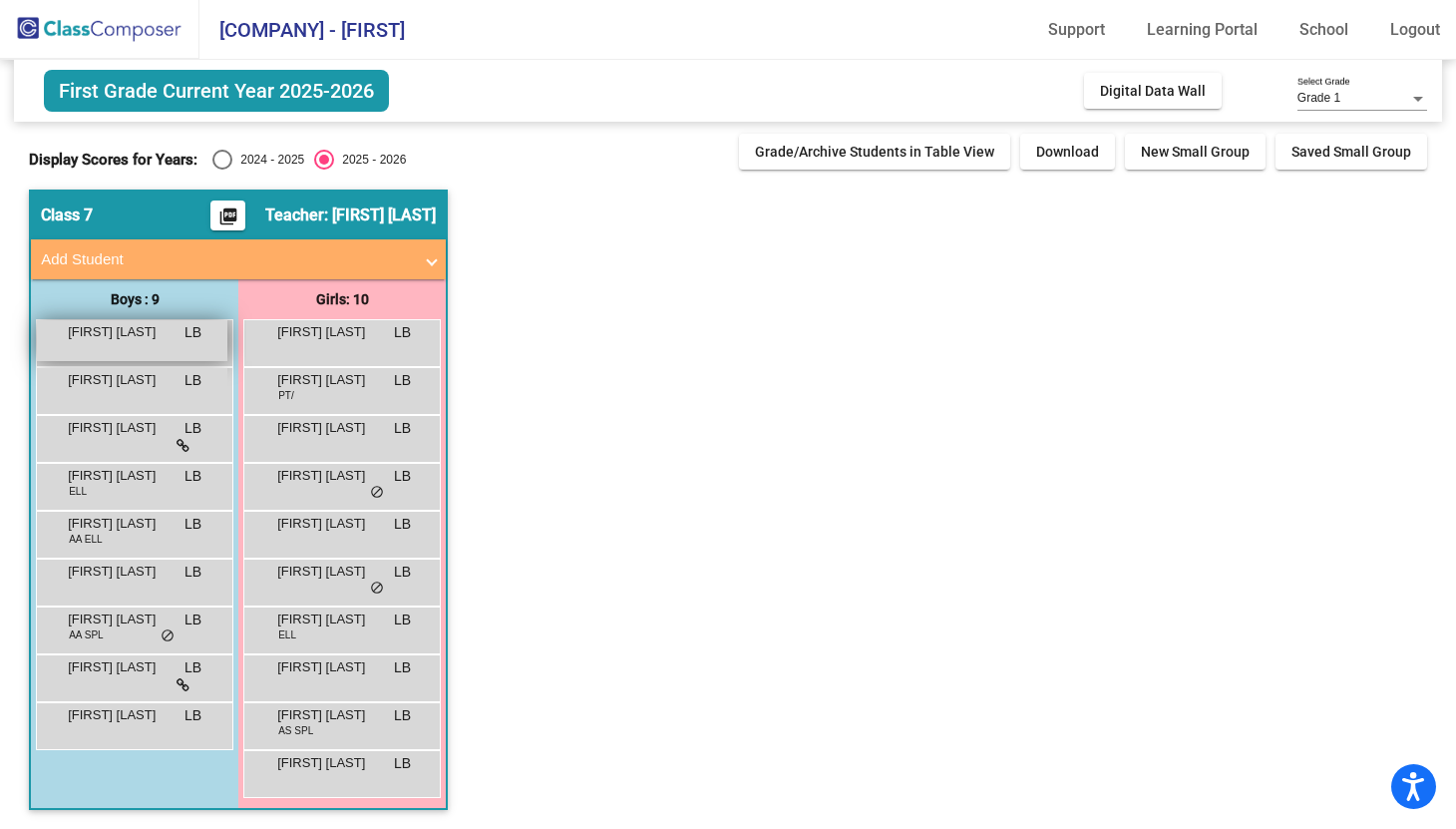 click on "[FIRST] [LAST]" at bounding box center (118, 332) 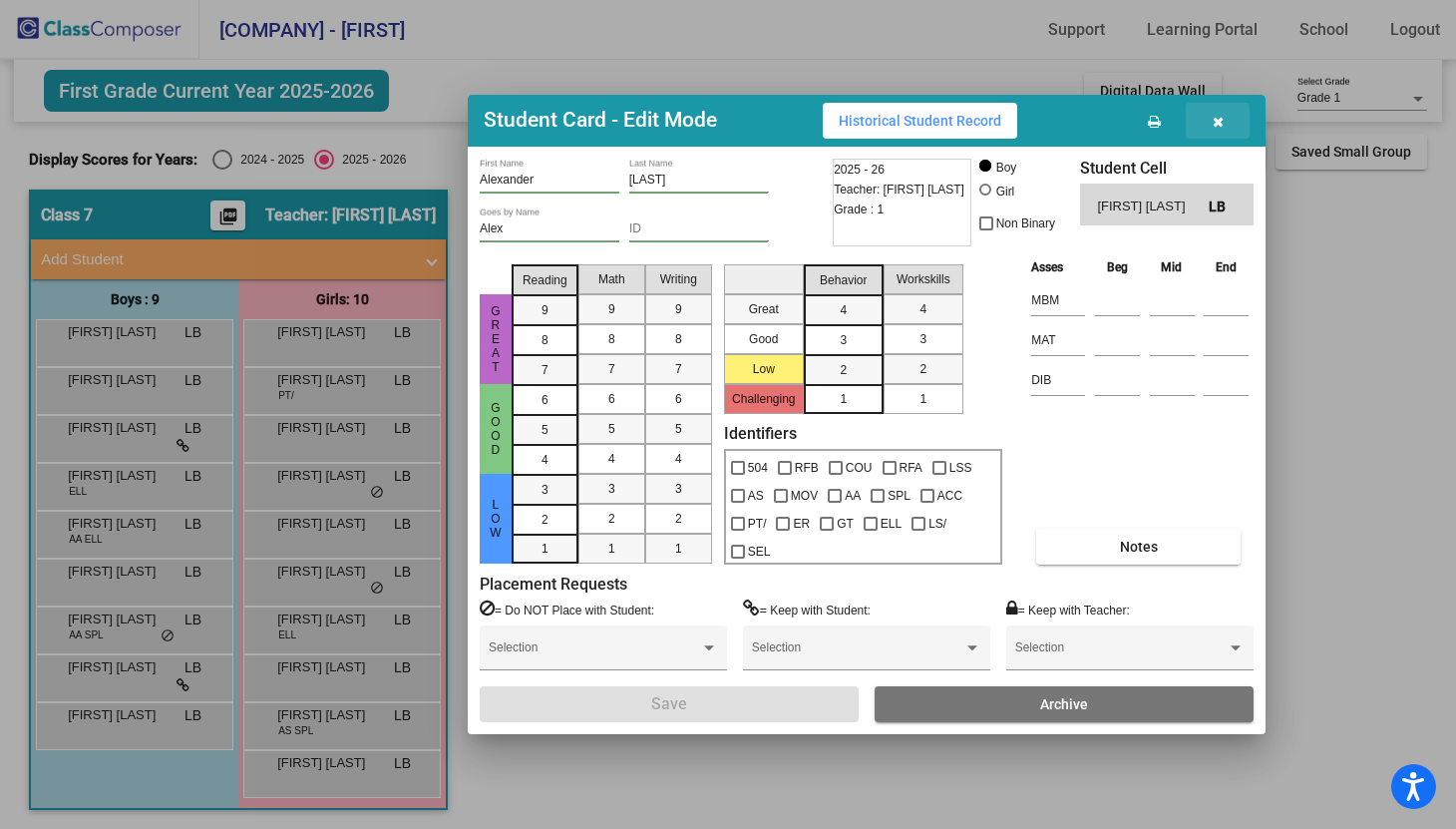 click at bounding box center [1218, 122] 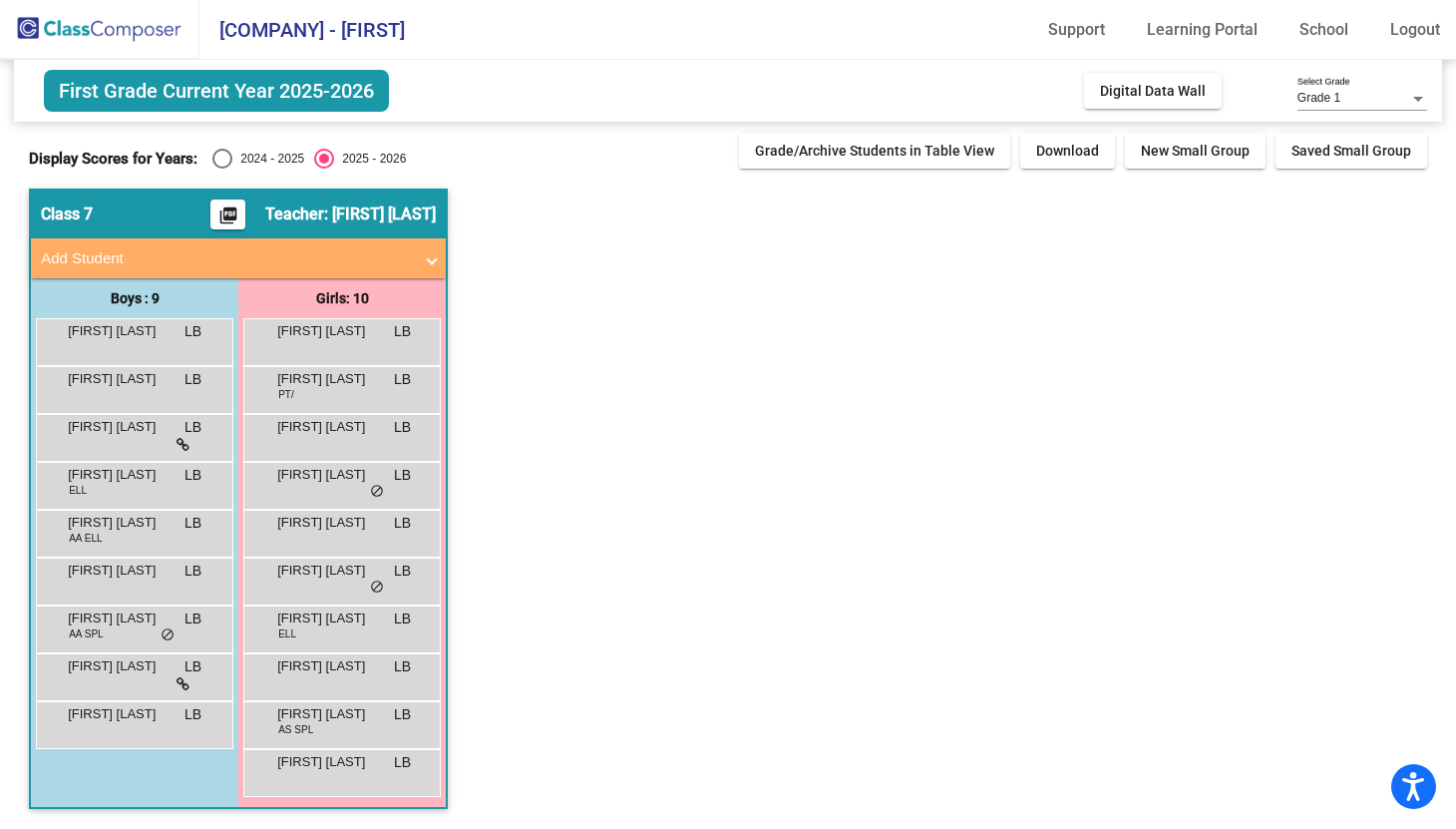 scroll, scrollTop: 0, scrollLeft: 0, axis: both 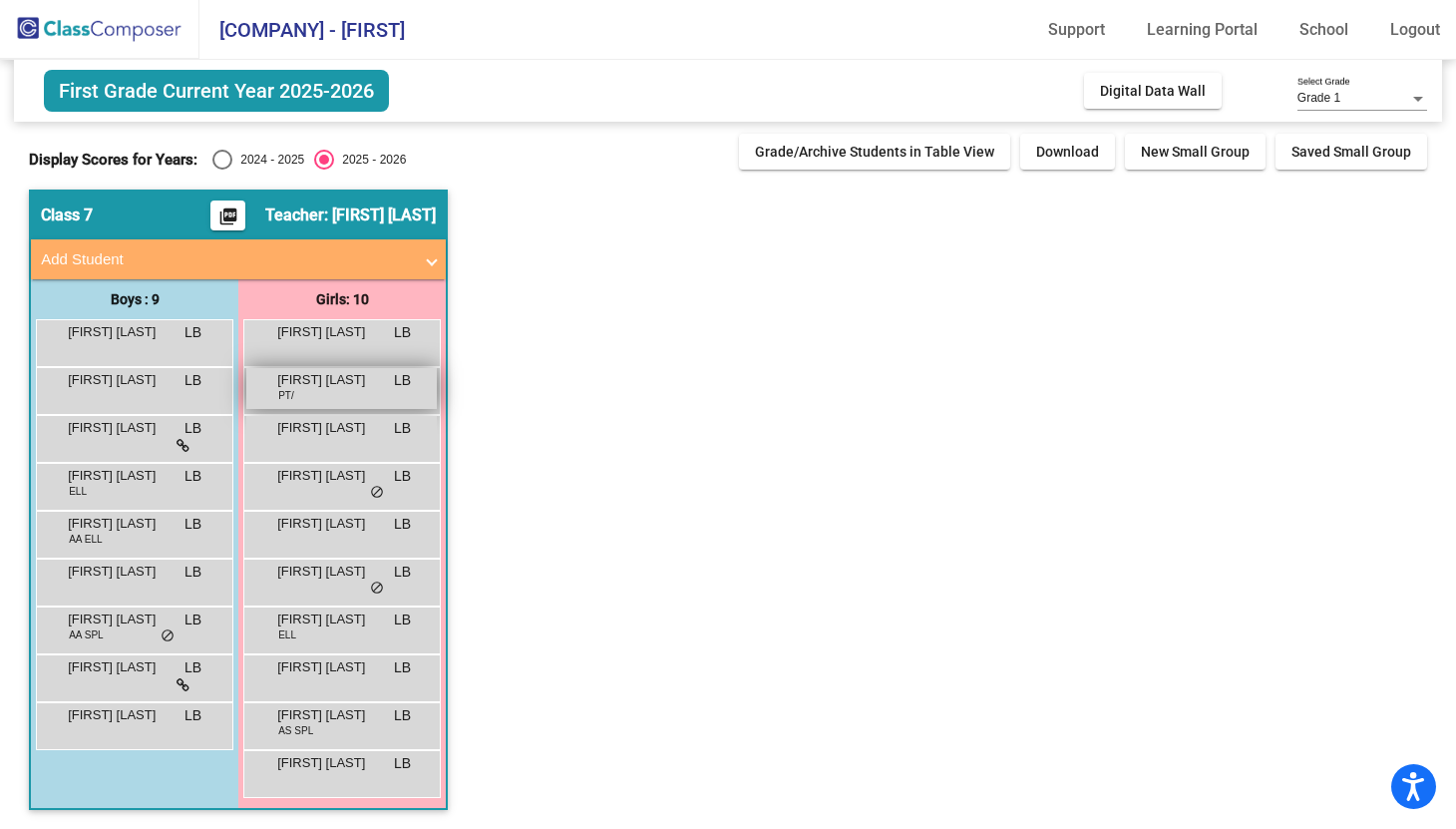 click on "[FIRST] [LAST] PT/ LB lock do_not_disturb_alt" at bounding box center (341, 388) 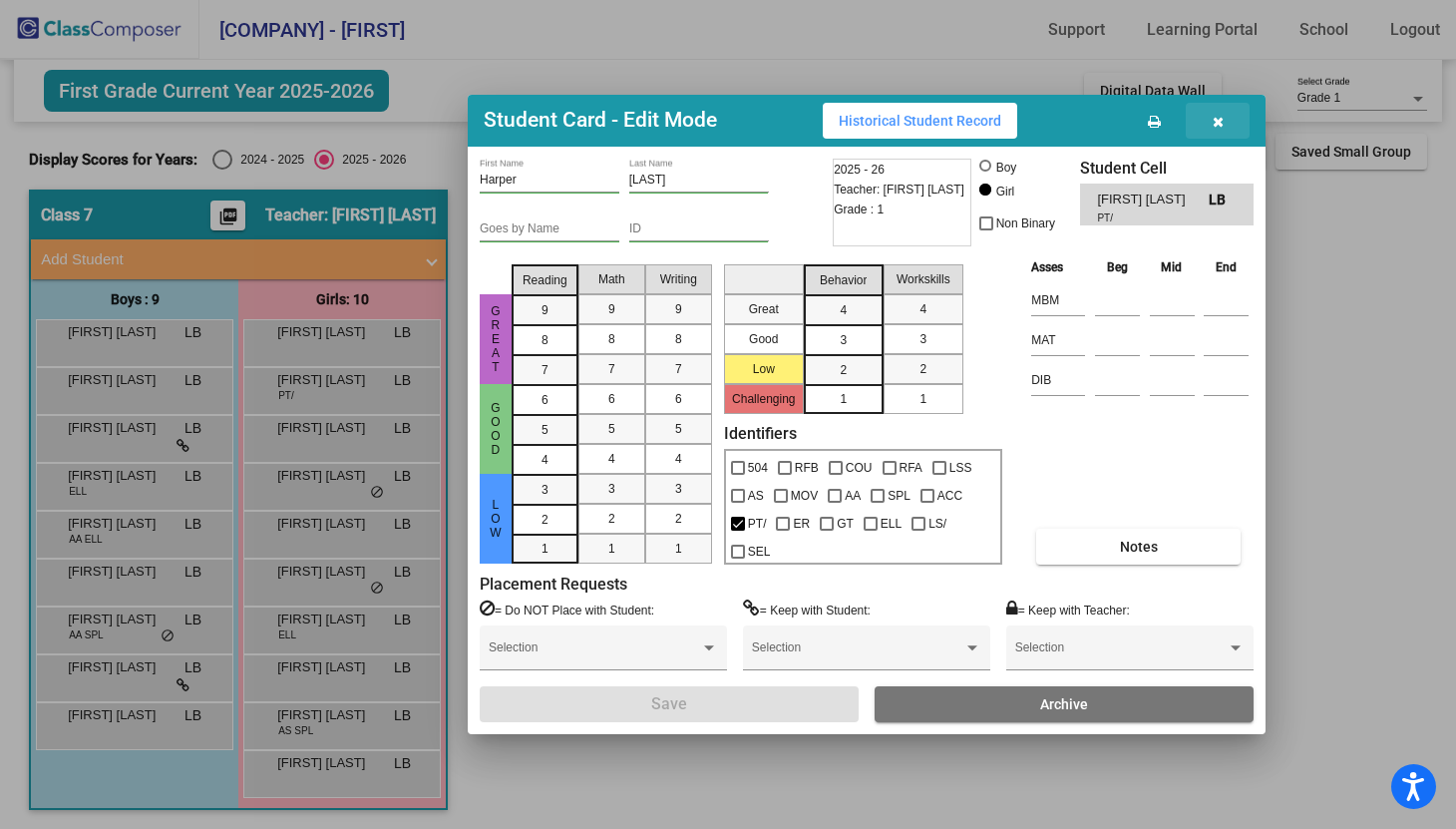 click at bounding box center (1218, 122) 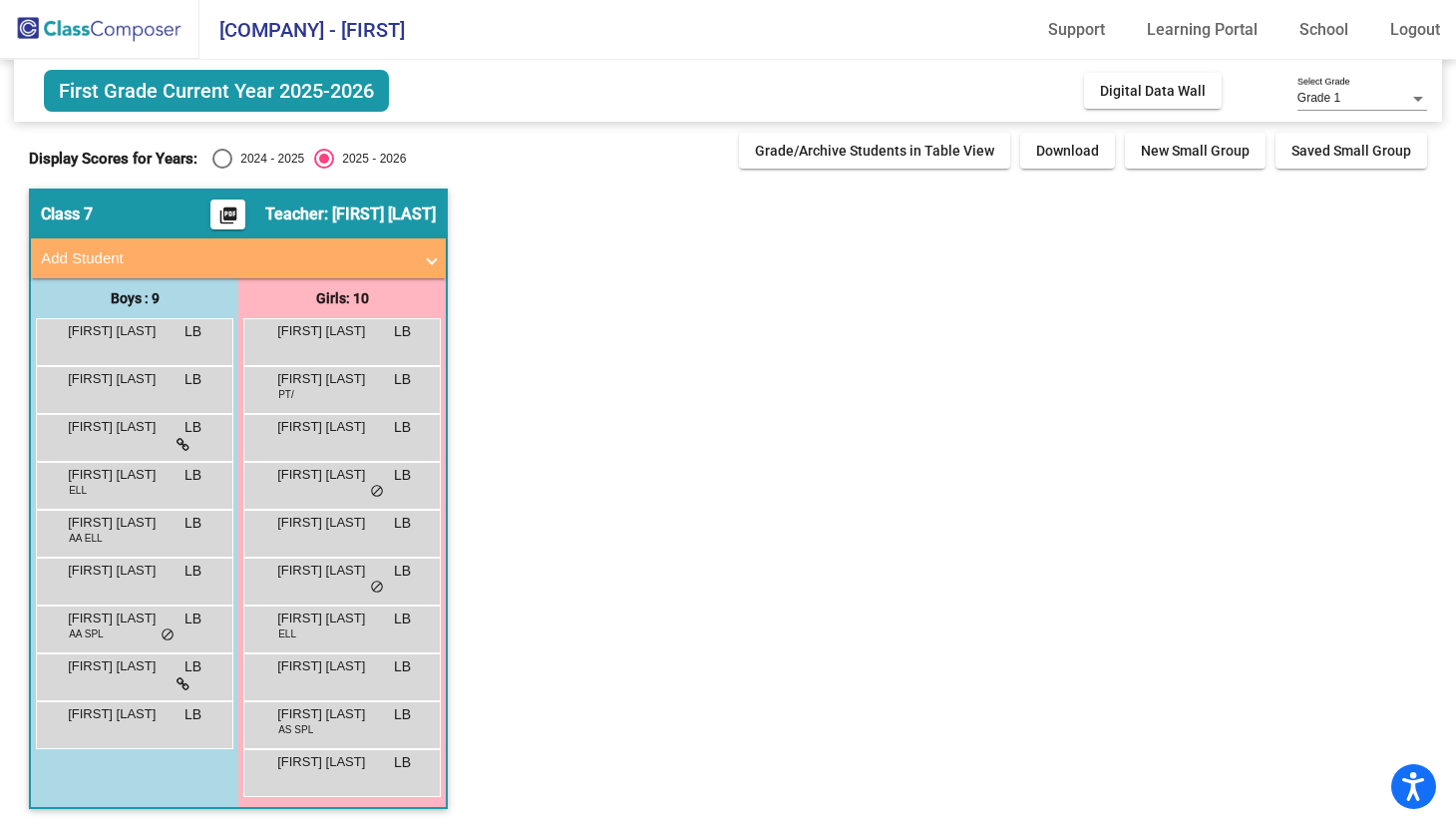 scroll, scrollTop: 0, scrollLeft: 0, axis: both 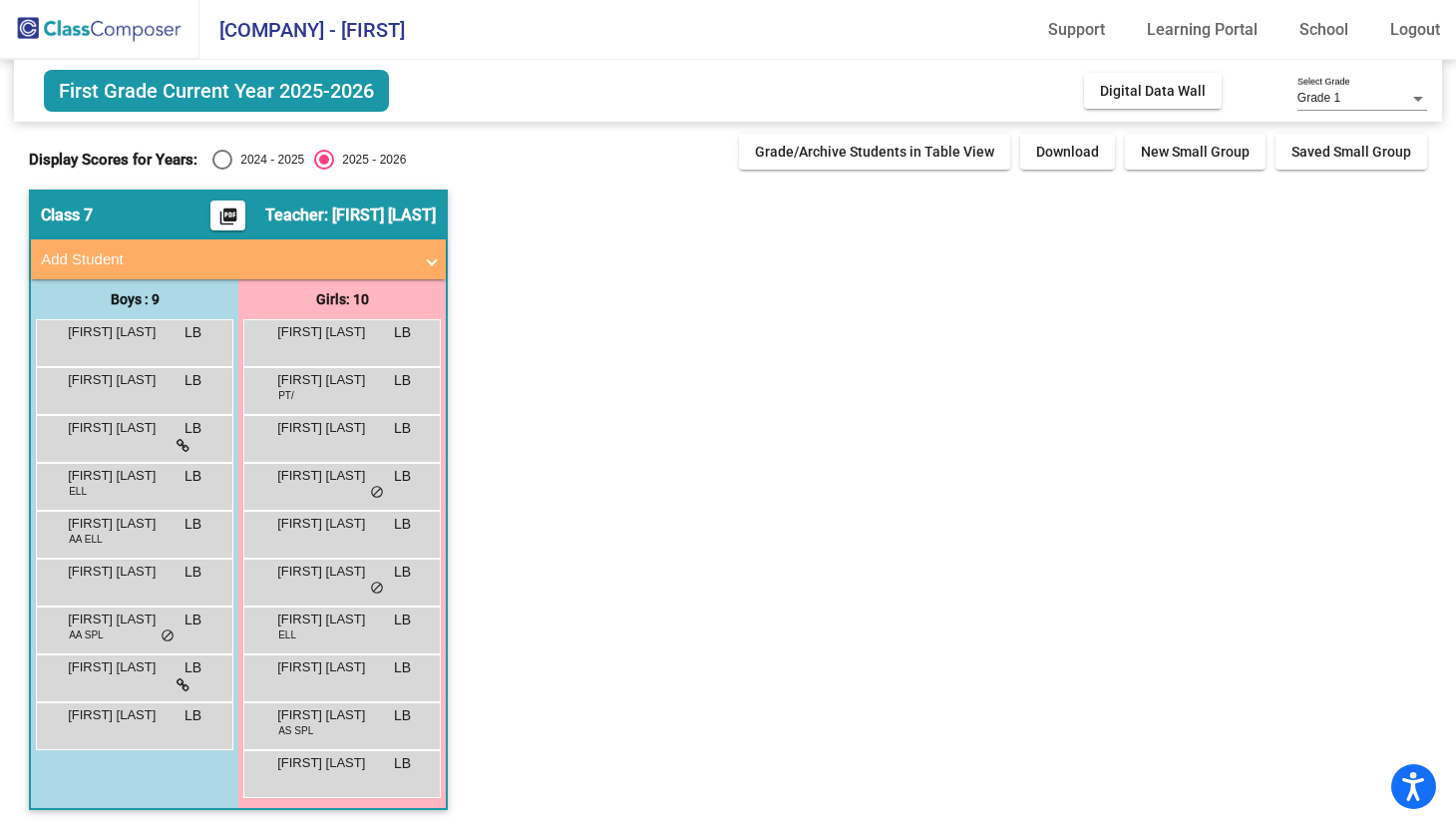click at bounding box center [222, 160] 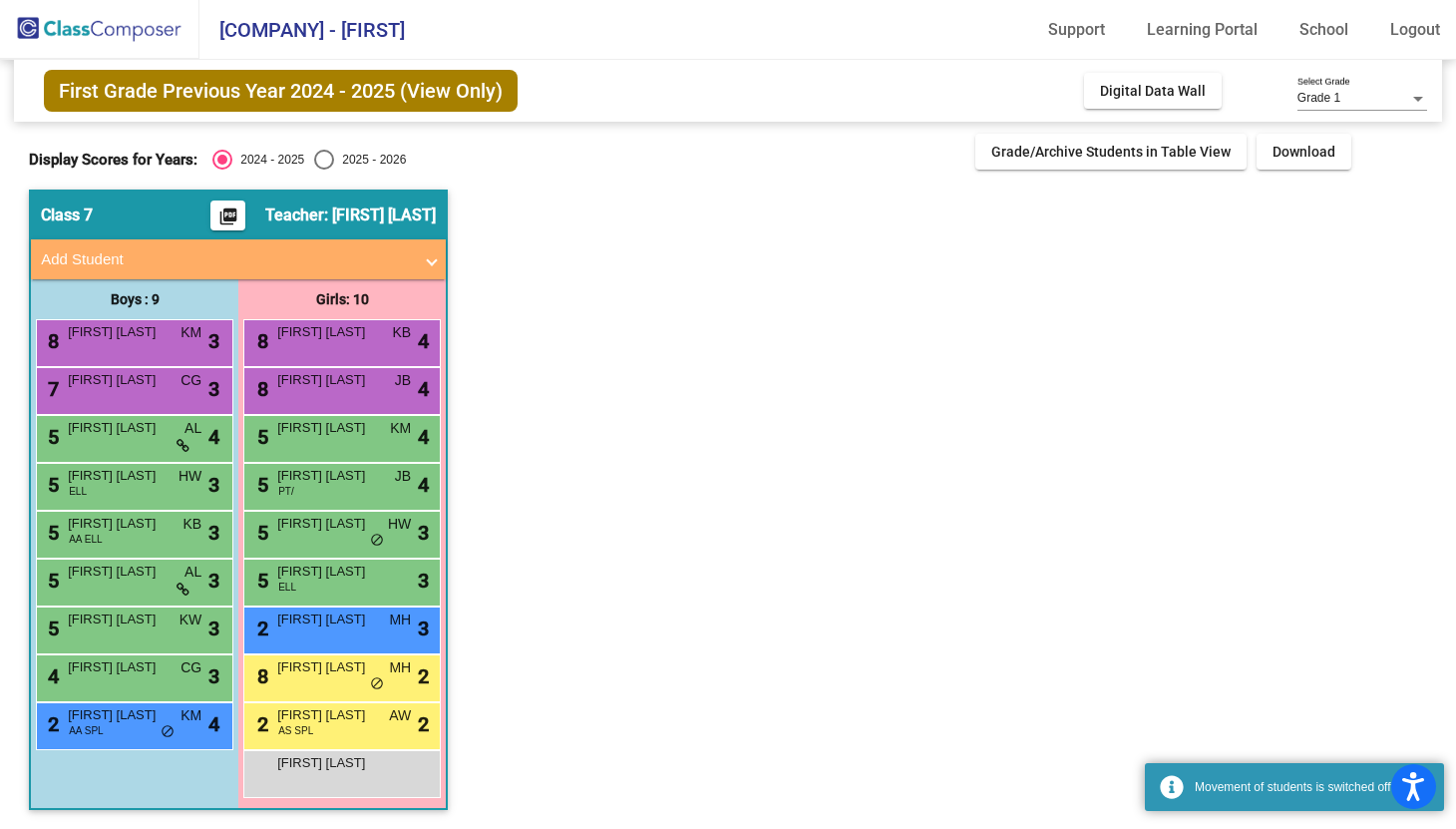 scroll, scrollTop: 1, scrollLeft: 0, axis: vertical 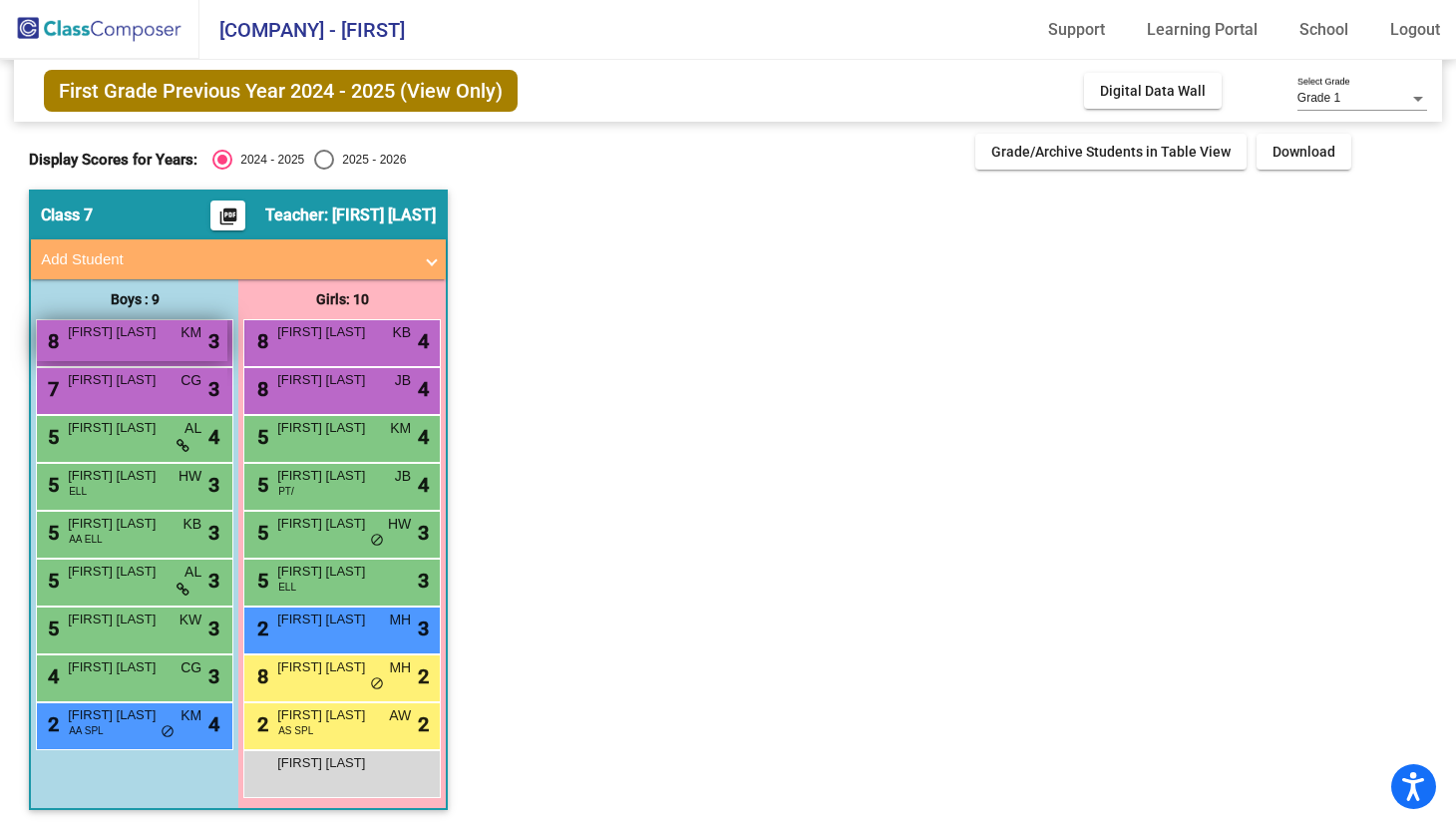 click on "[FIRST] [LAST]" at bounding box center [118, 332] 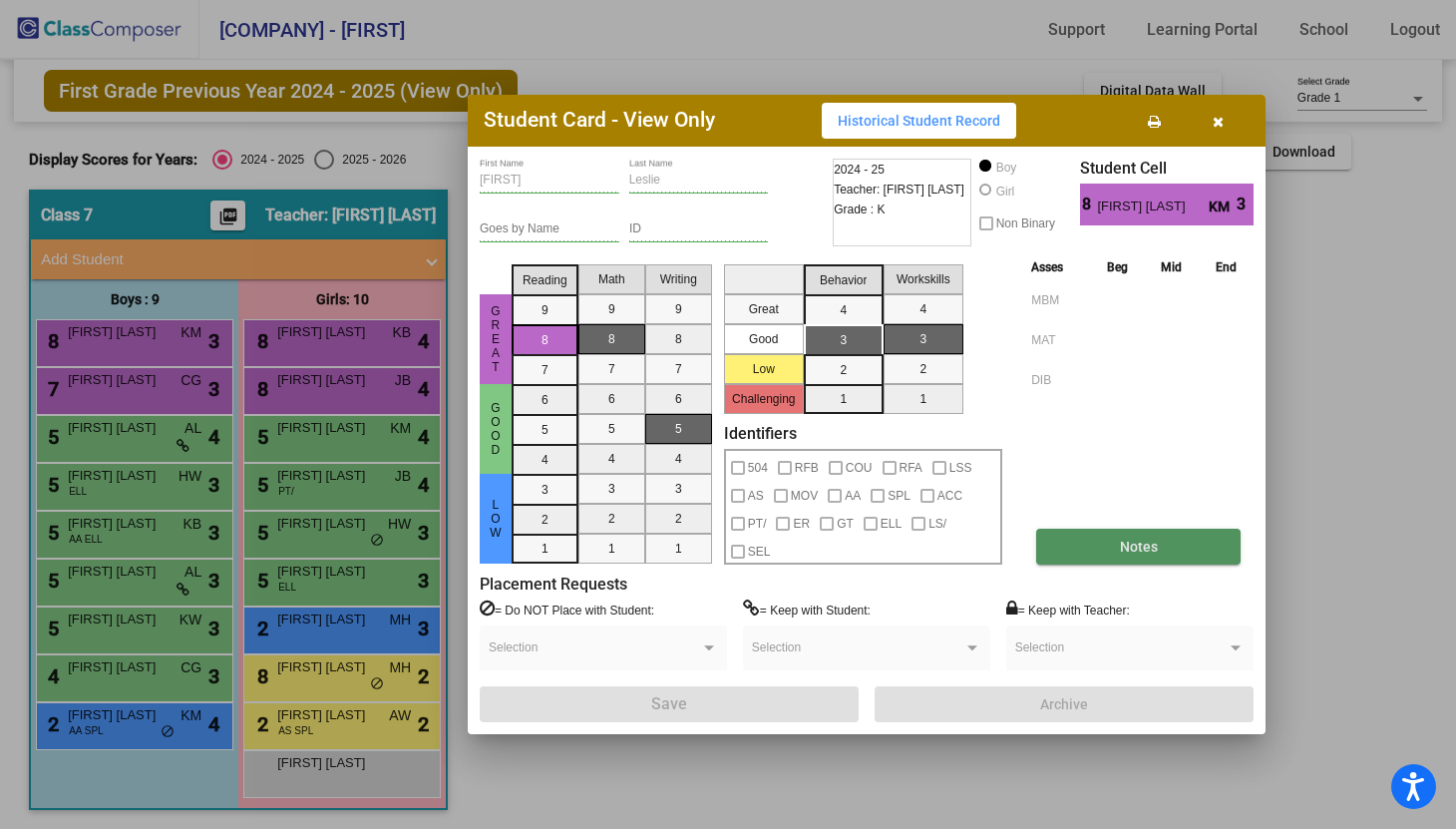 click on "Notes" at bounding box center (1139, 547) 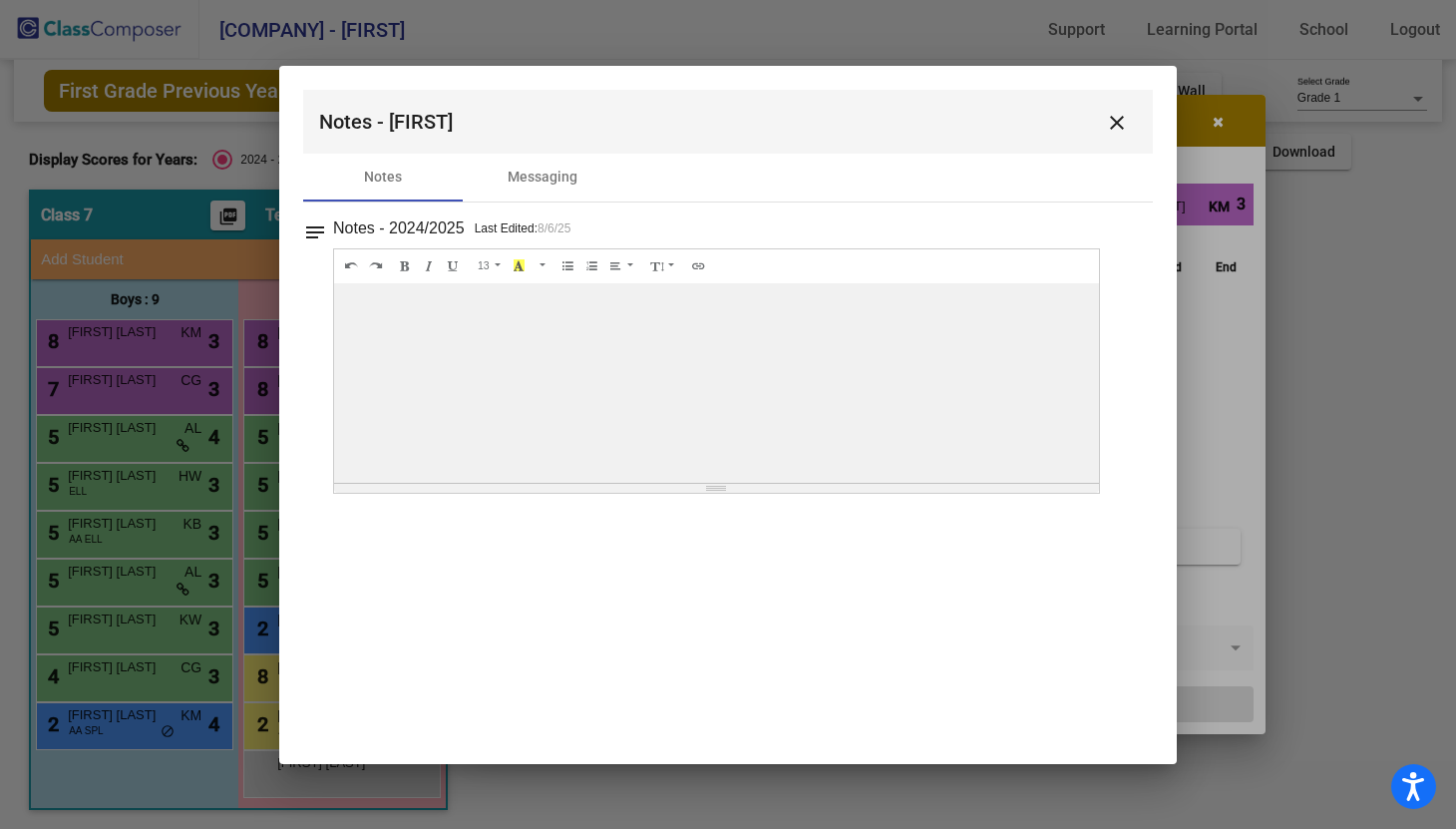 scroll, scrollTop: 0, scrollLeft: 0, axis: both 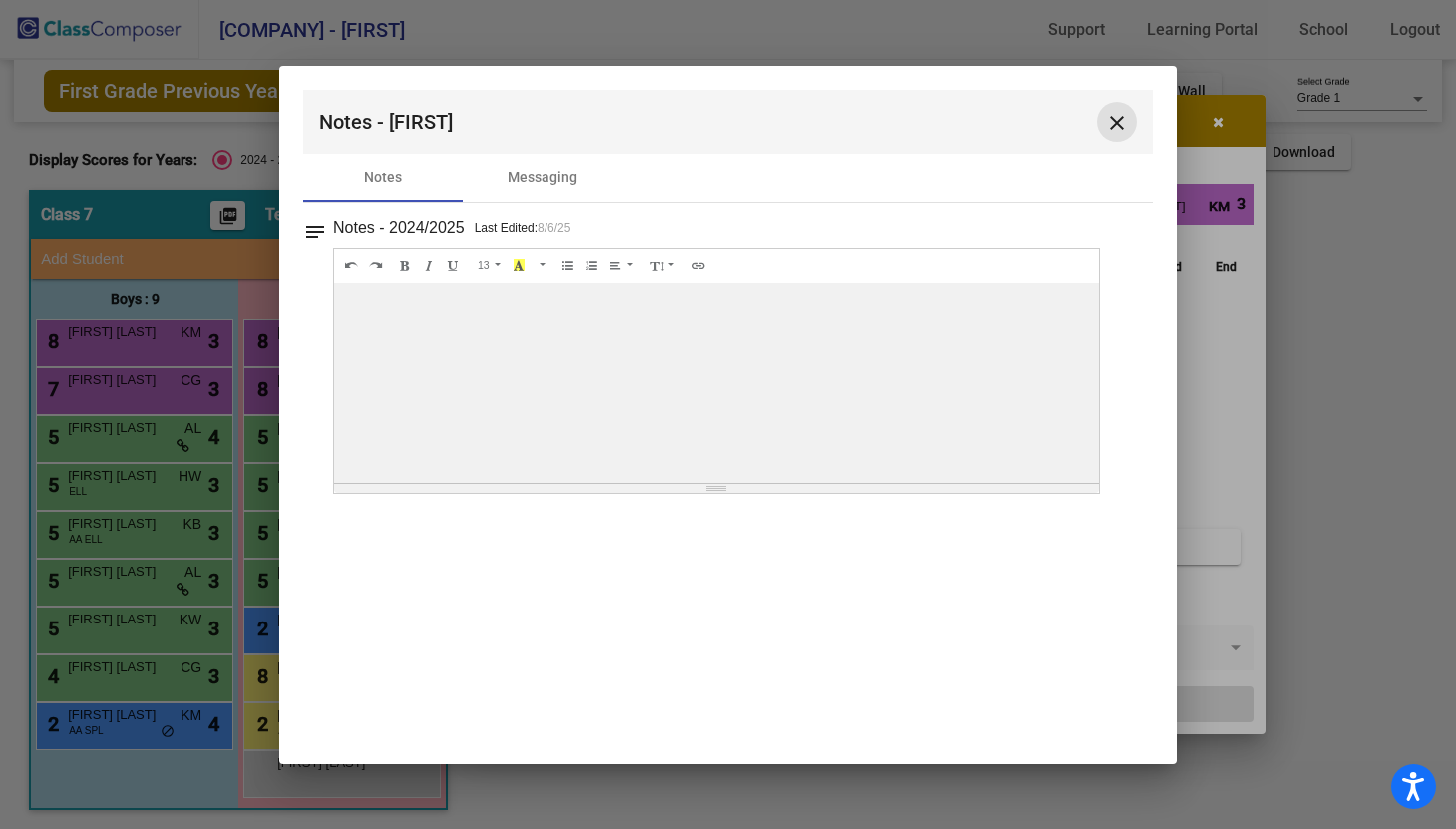 click on "close" at bounding box center (1117, 123) 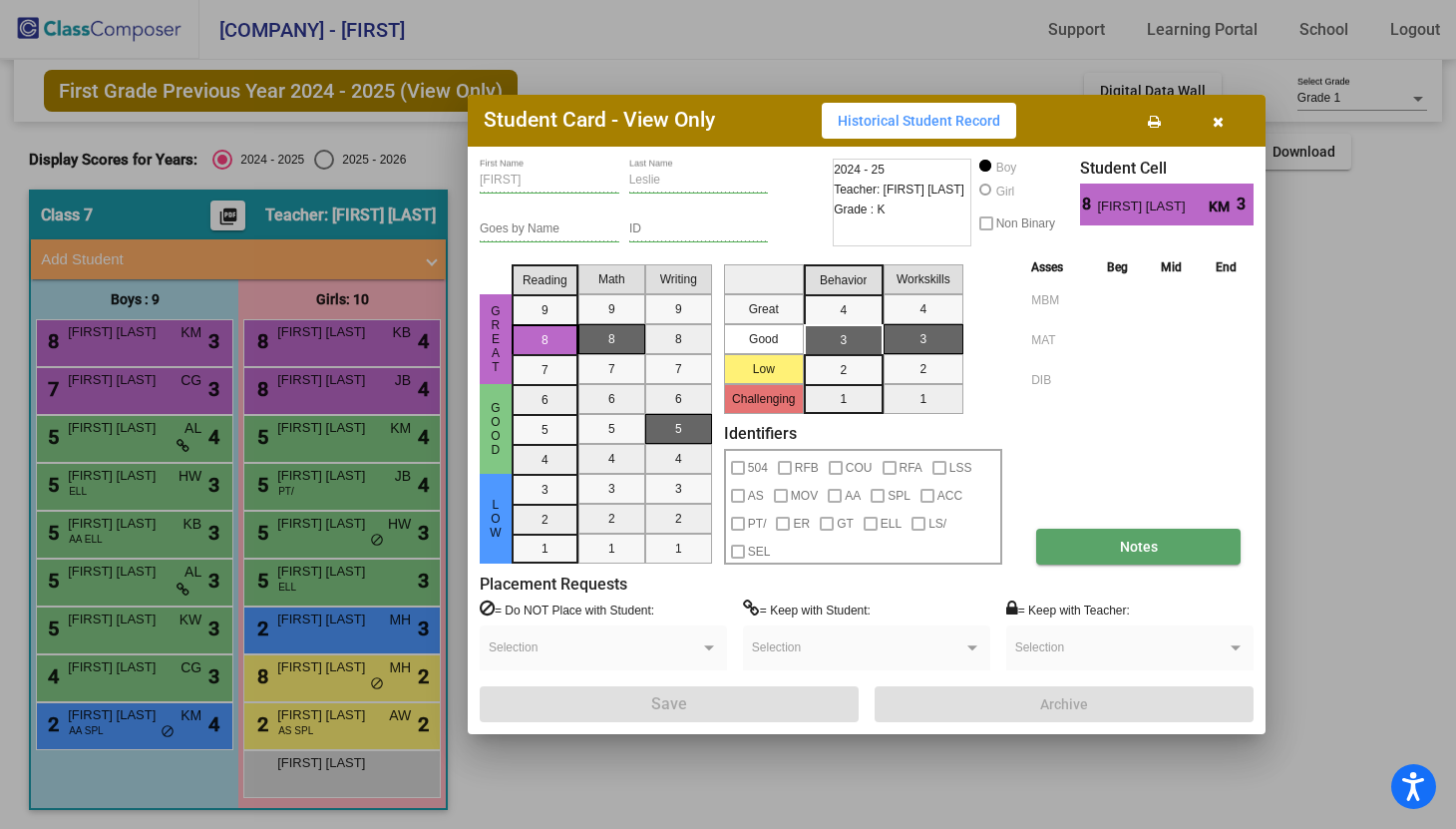 click on "Notes" at bounding box center (1139, 547) 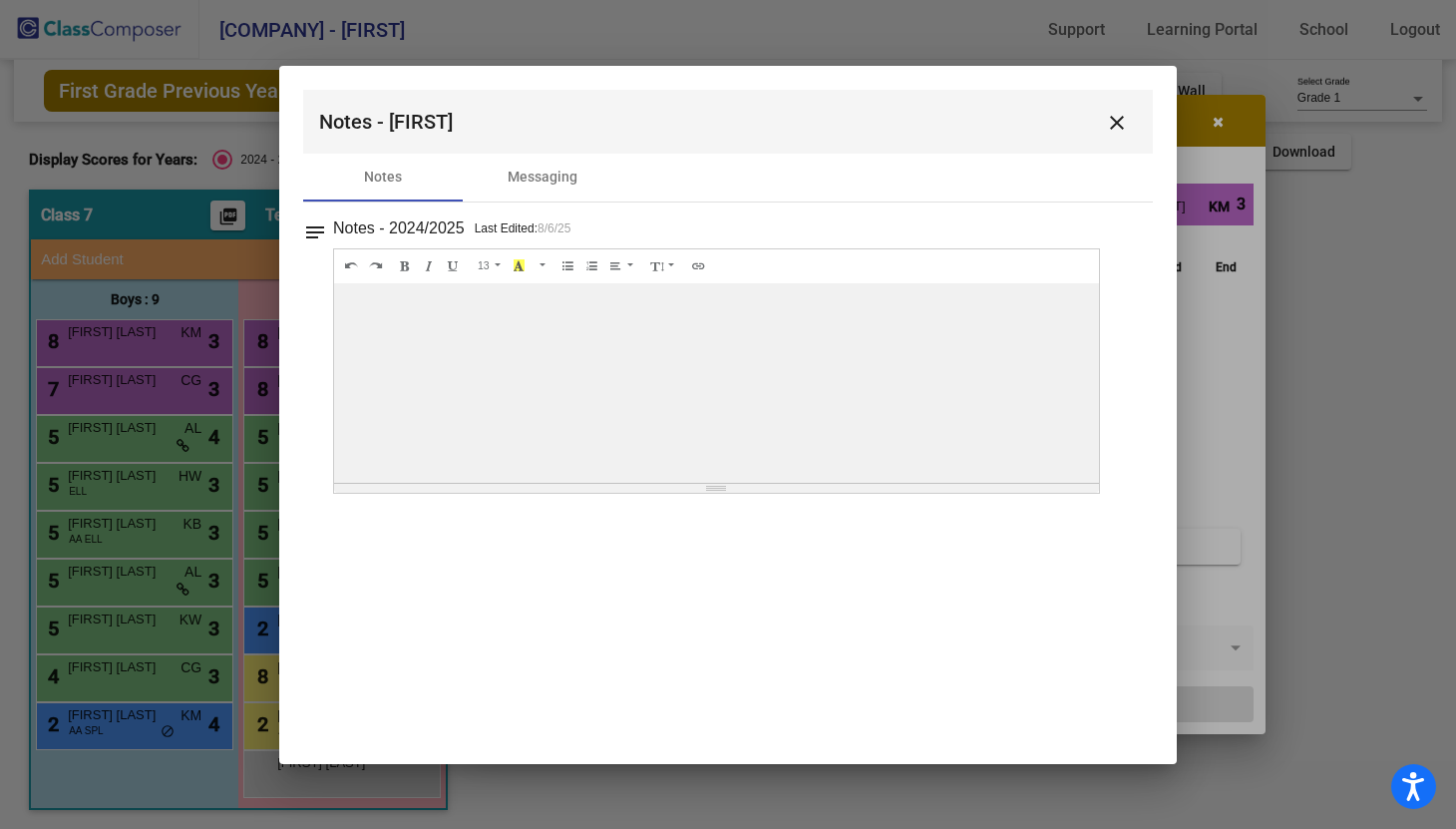 scroll, scrollTop: 0, scrollLeft: 0, axis: both 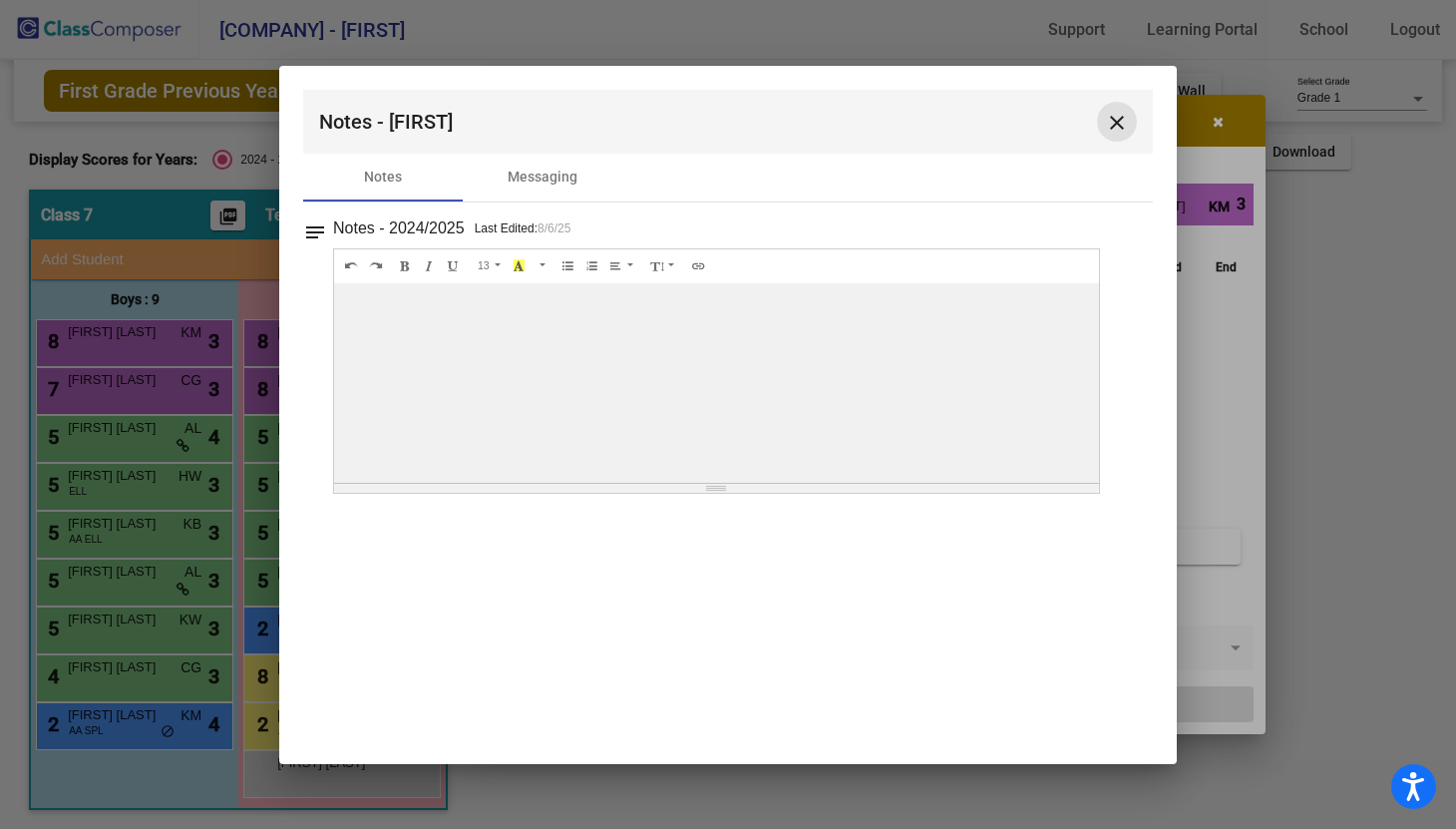 click on "close" at bounding box center (1117, 123) 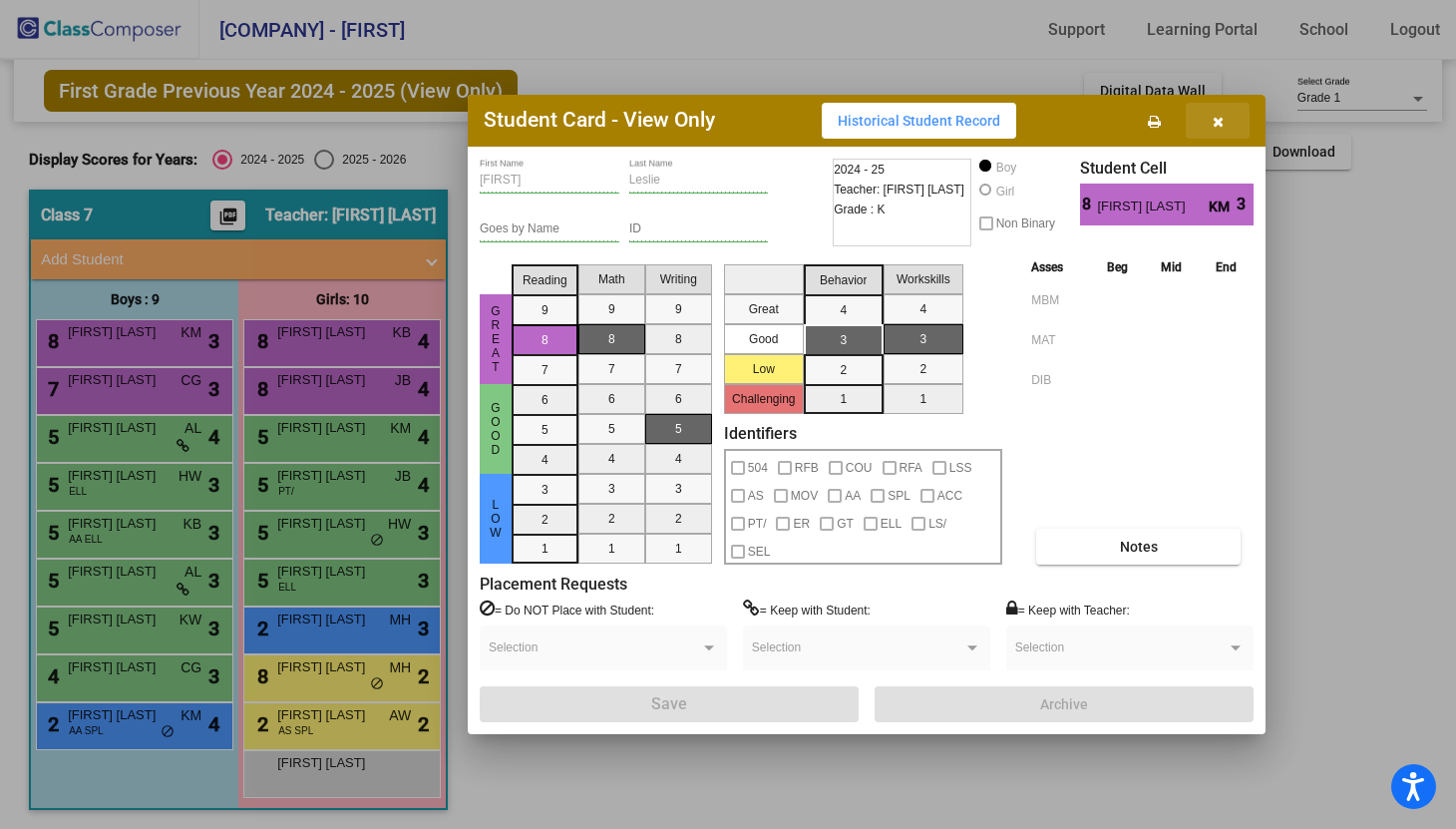click at bounding box center [1218, 121] 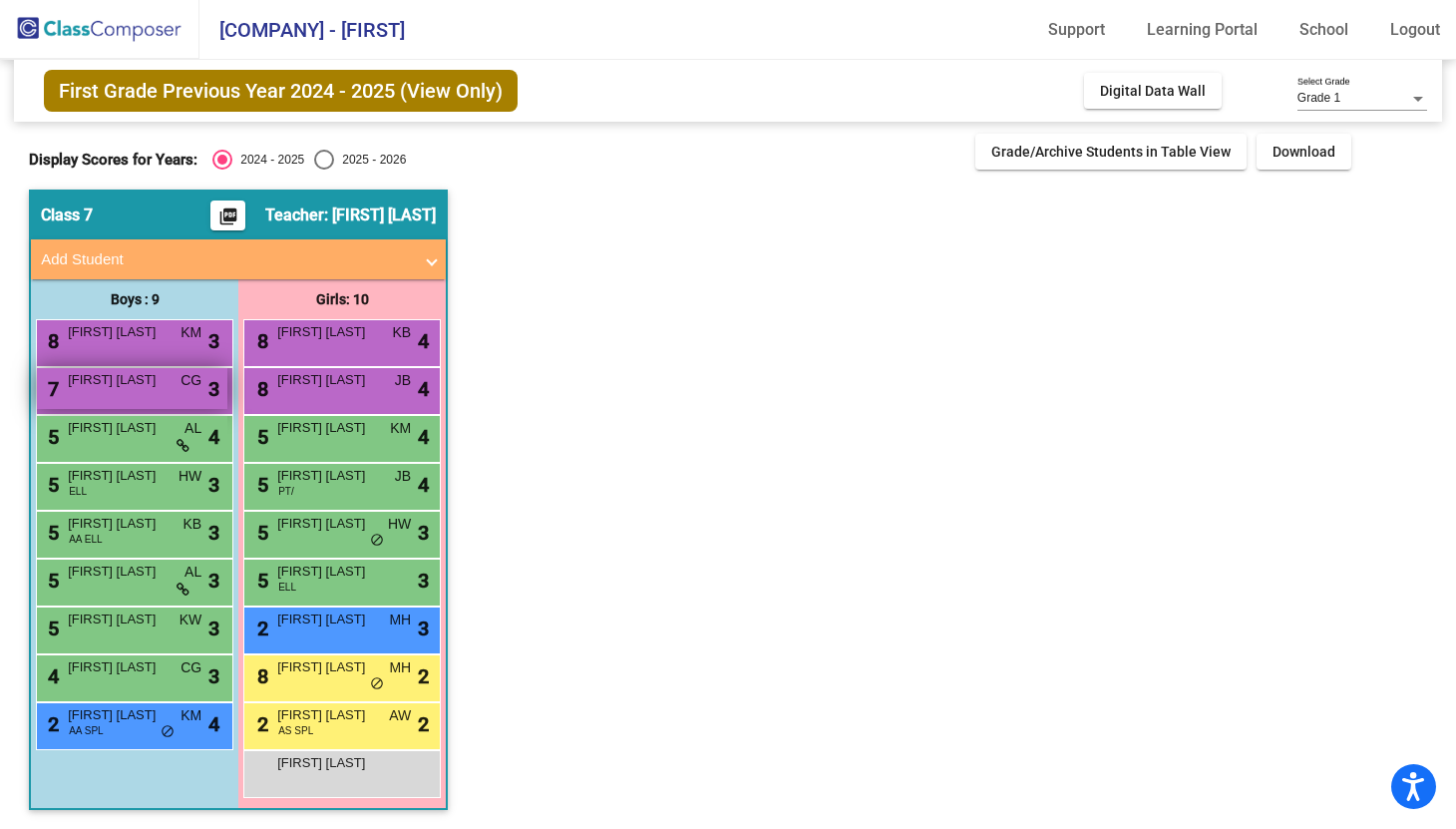 click on "7 [FIRST] [LAST] CG lock do_not_disturb_alt 3" at bounding box center [132, 388] 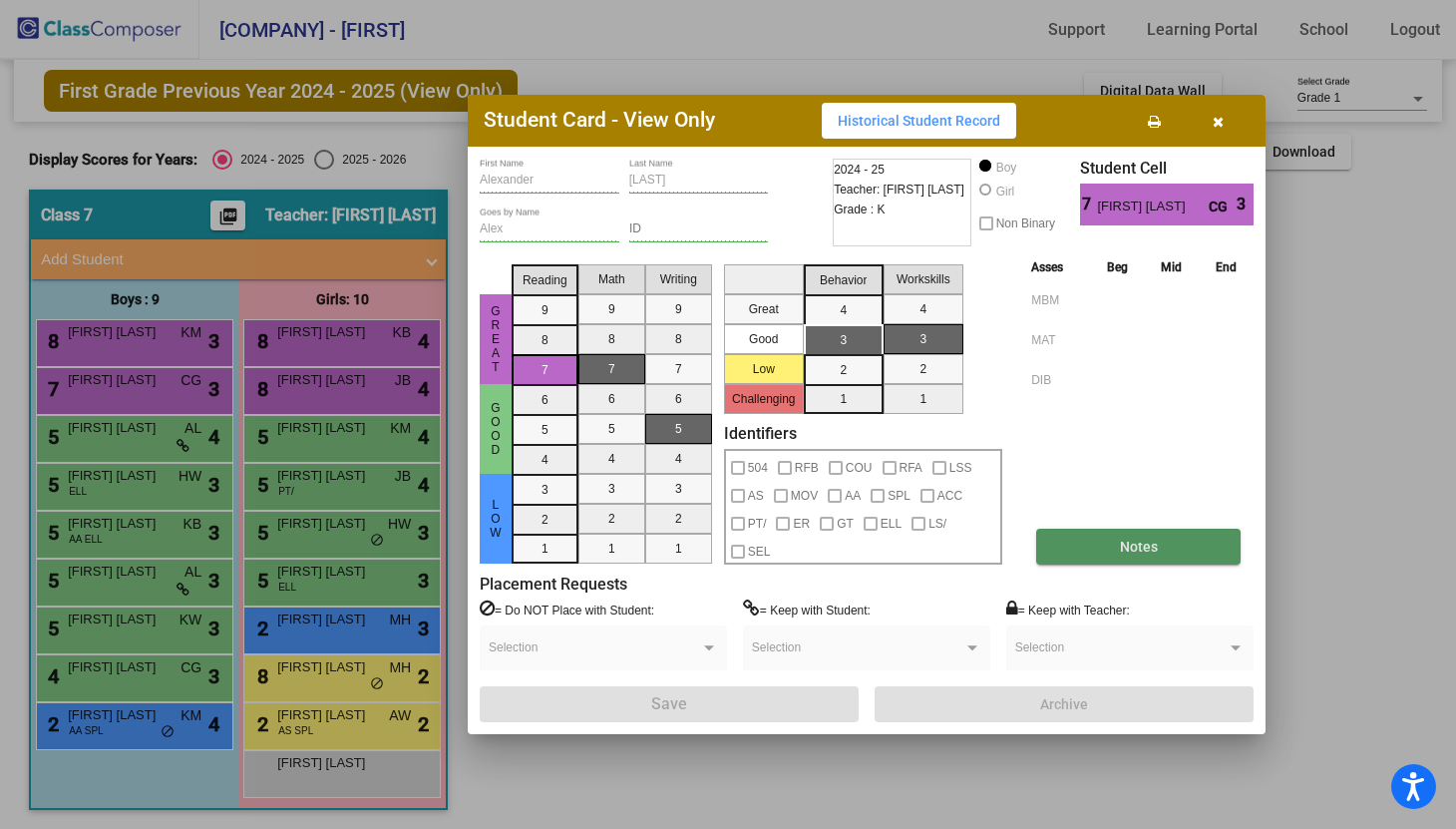 click on "Notes" at bounding box center [1138, 547] 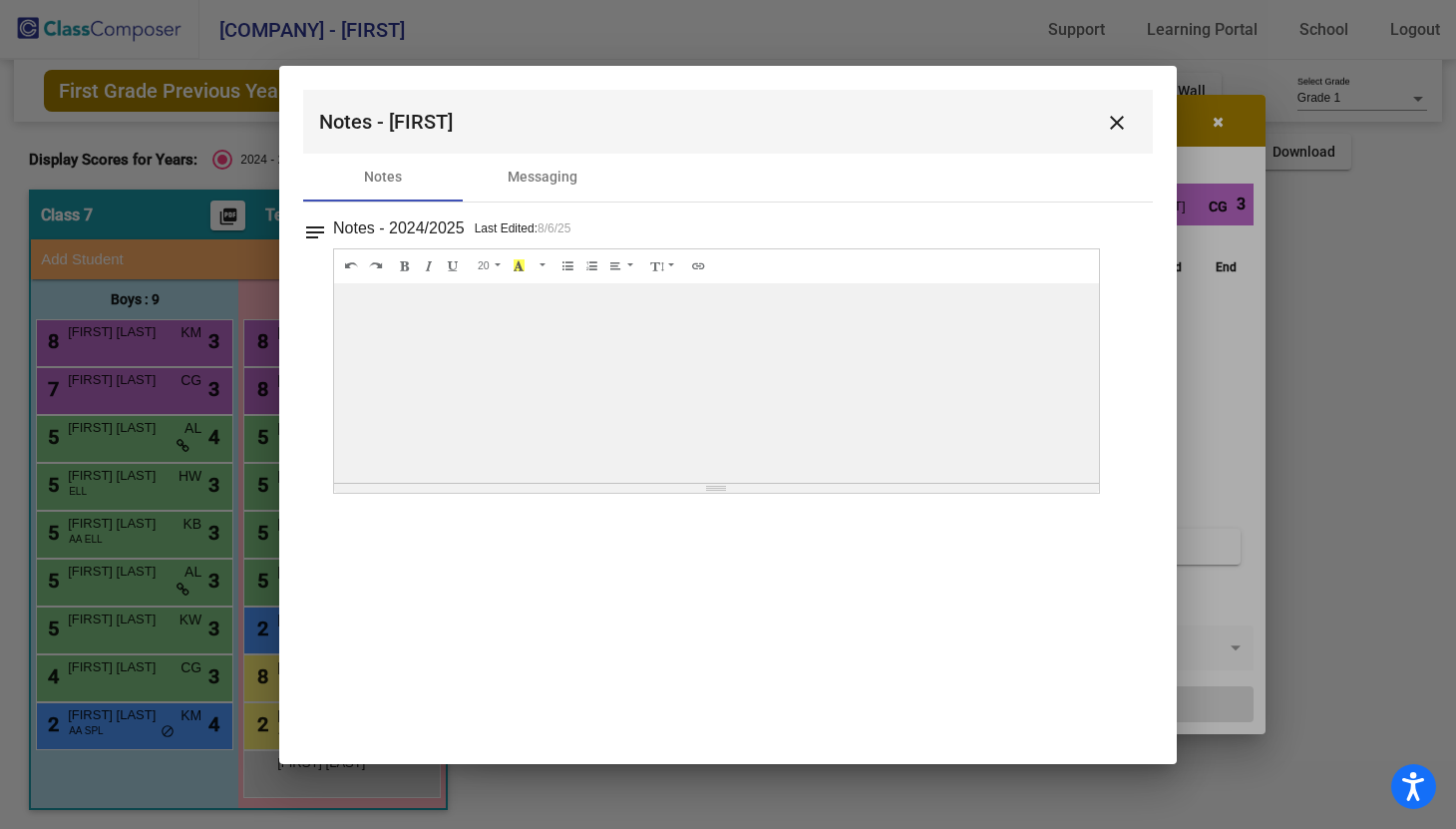 click on "close" at bounding box center (1117, 123) 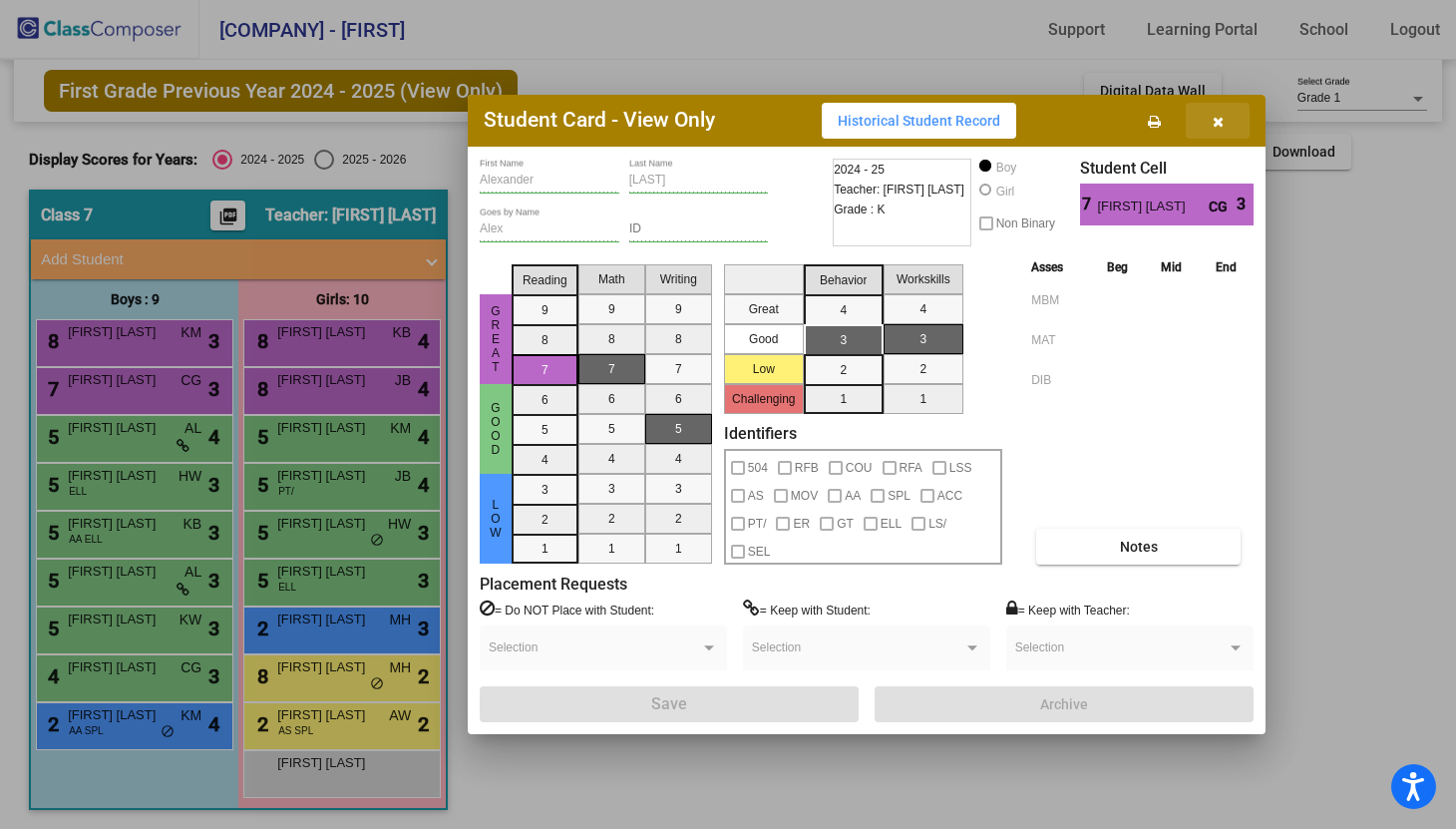 click at bounding box center (1218, 121) 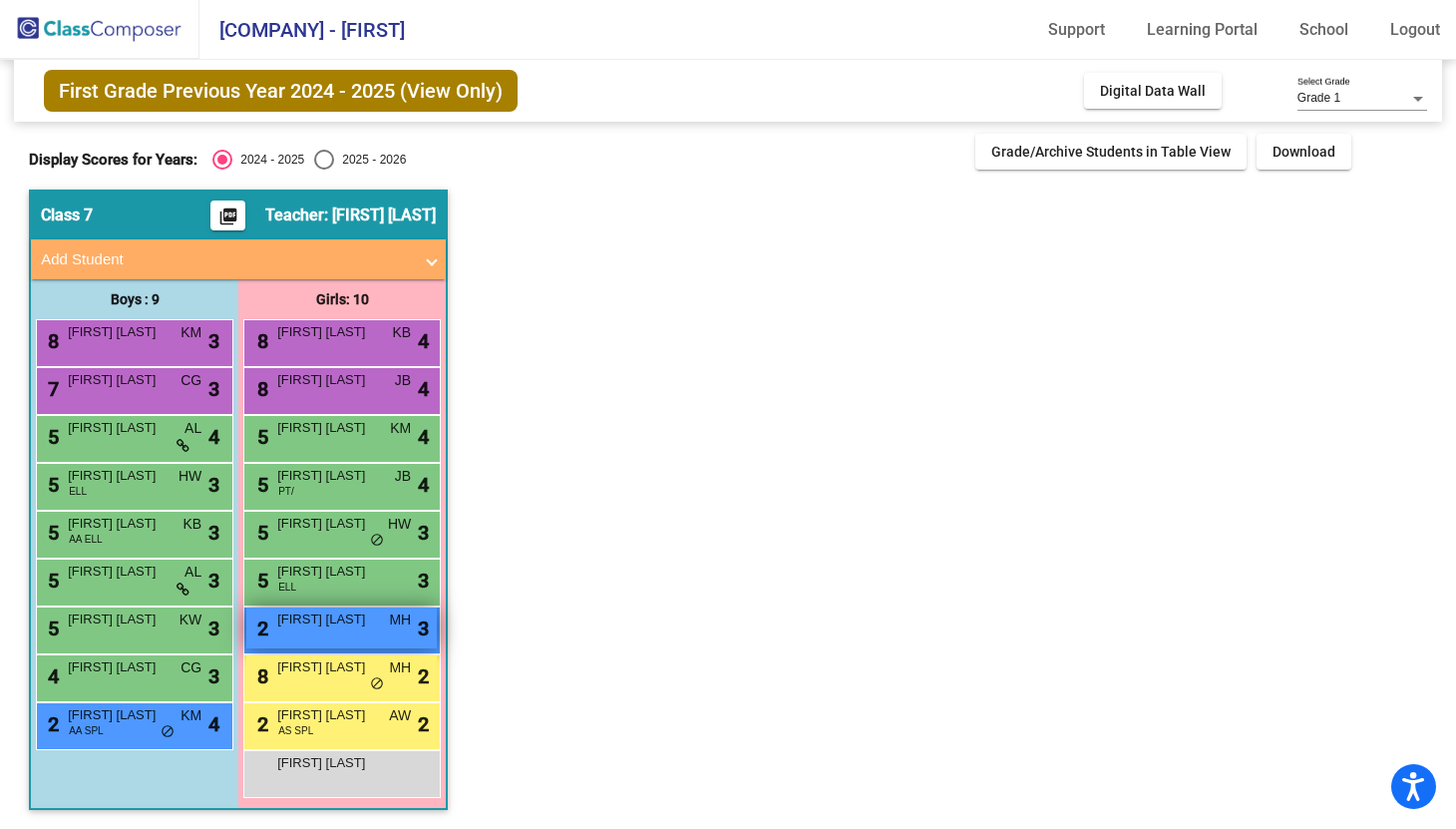 click on "2 [FIRST] [LAST] MH lock do_not_disturb_alt 3" at bounding box center [341, 627] 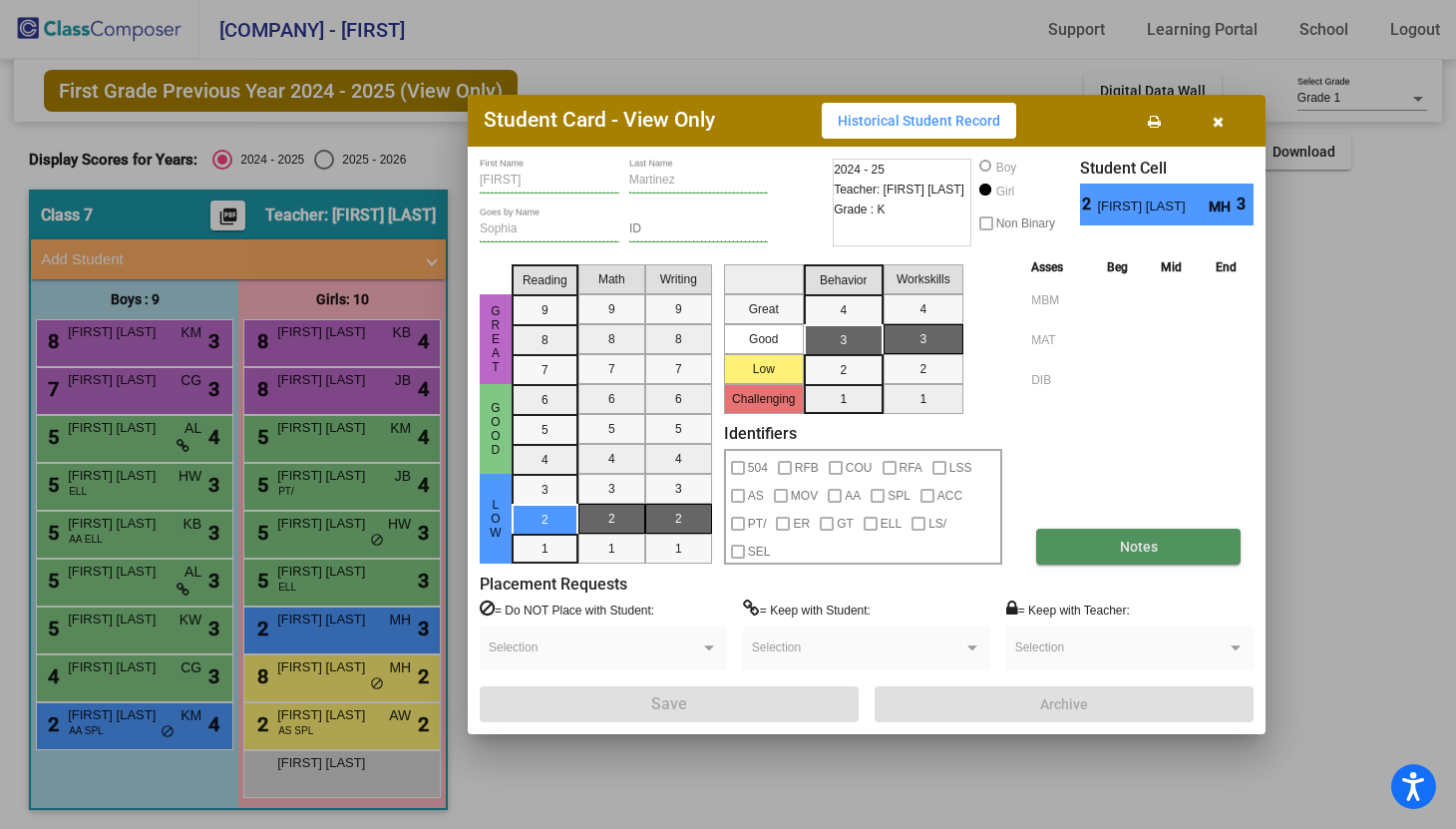 click on "Notes" at bounding box center [1139, 547] 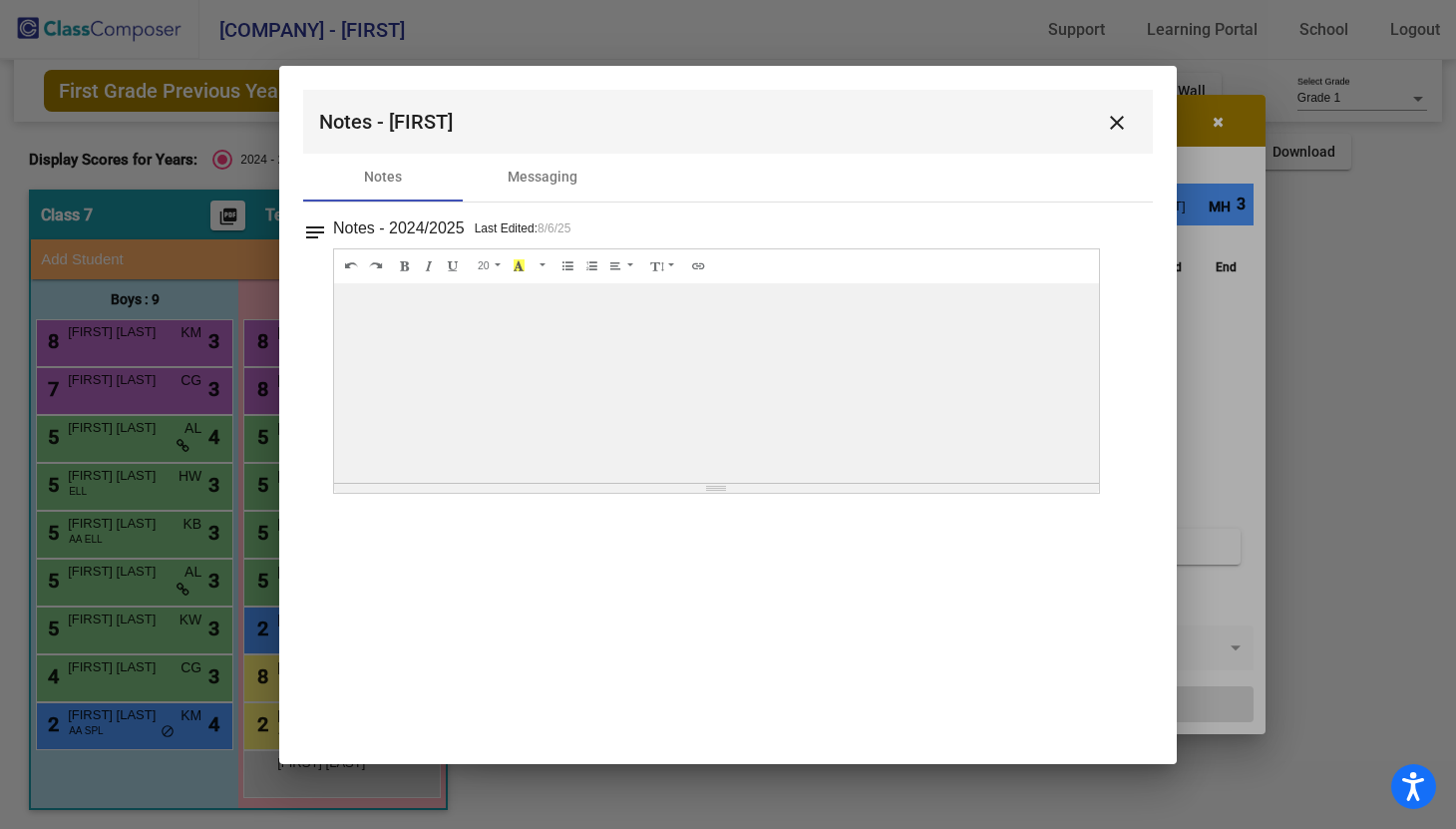 click on "close" at bounding box center (1117, 123) 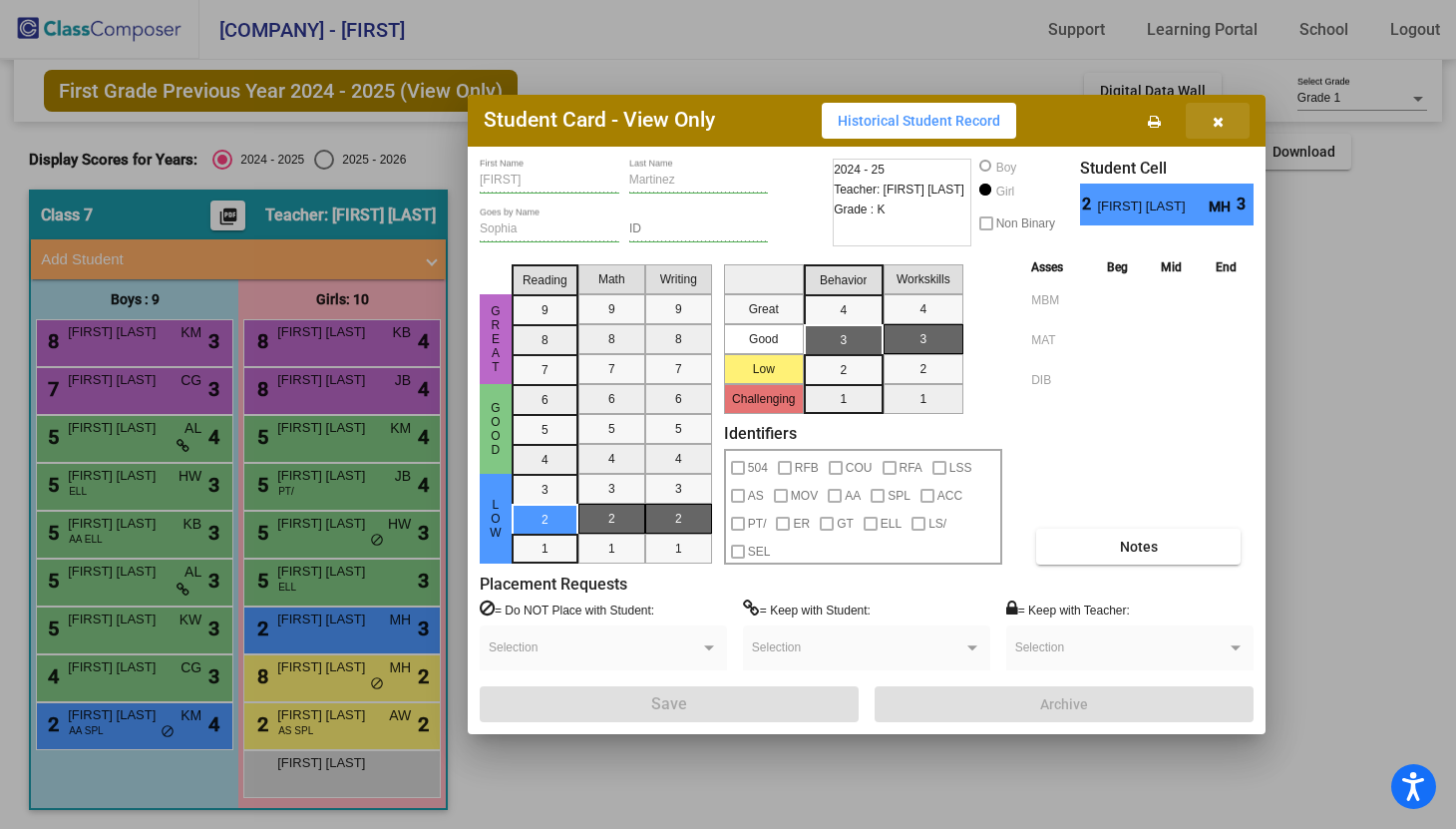 click at bounding box center [1218, 122] 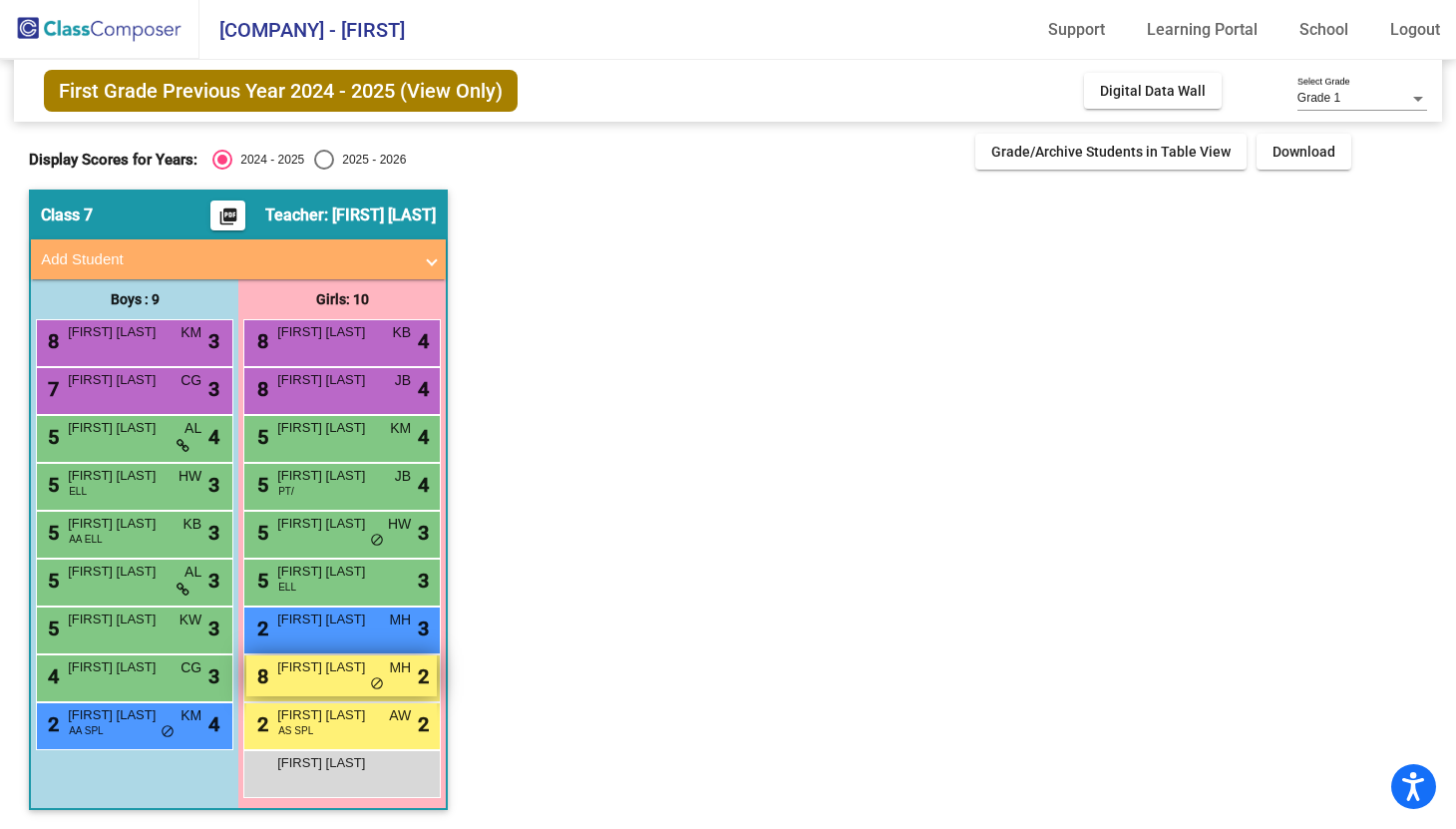 click on "2 [FIRST] [LAST] MH lock do_not_disturb_alt 2" at bounding box center (341, 675) 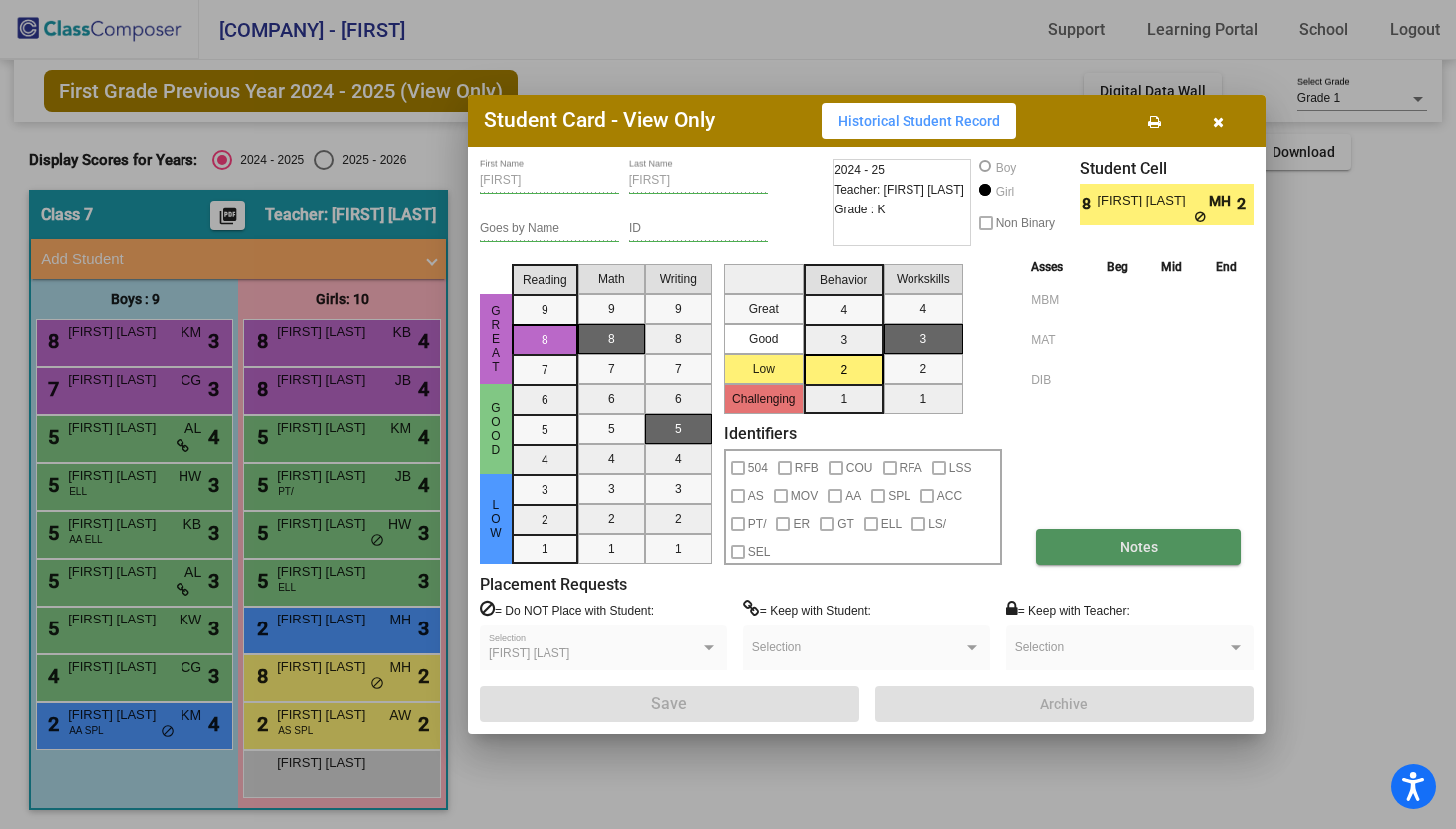 click on "Notes" at bounding box center (1139, 547) 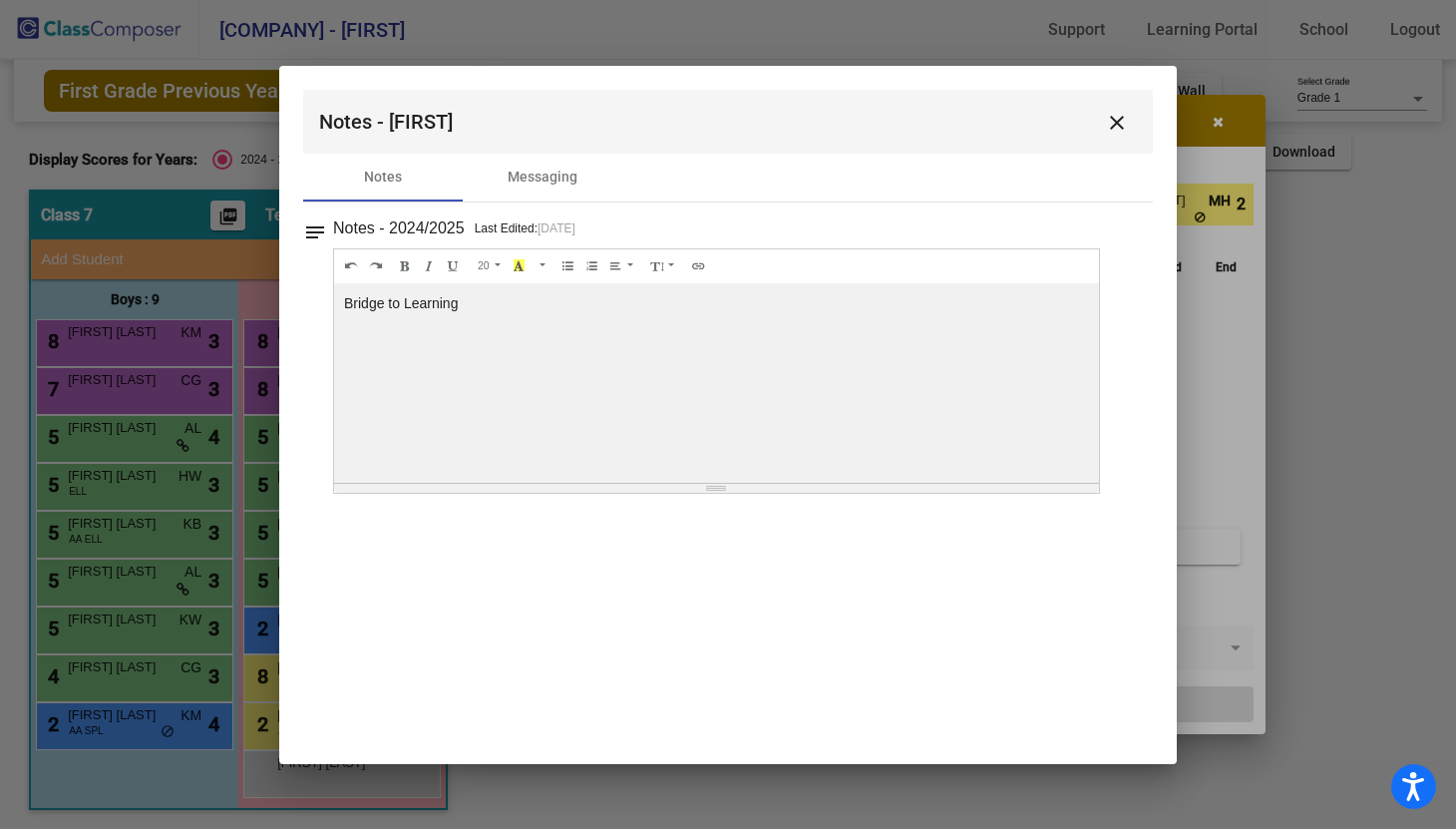 scroll, scrollTop: 0, scrollLeft: 0, axis: both 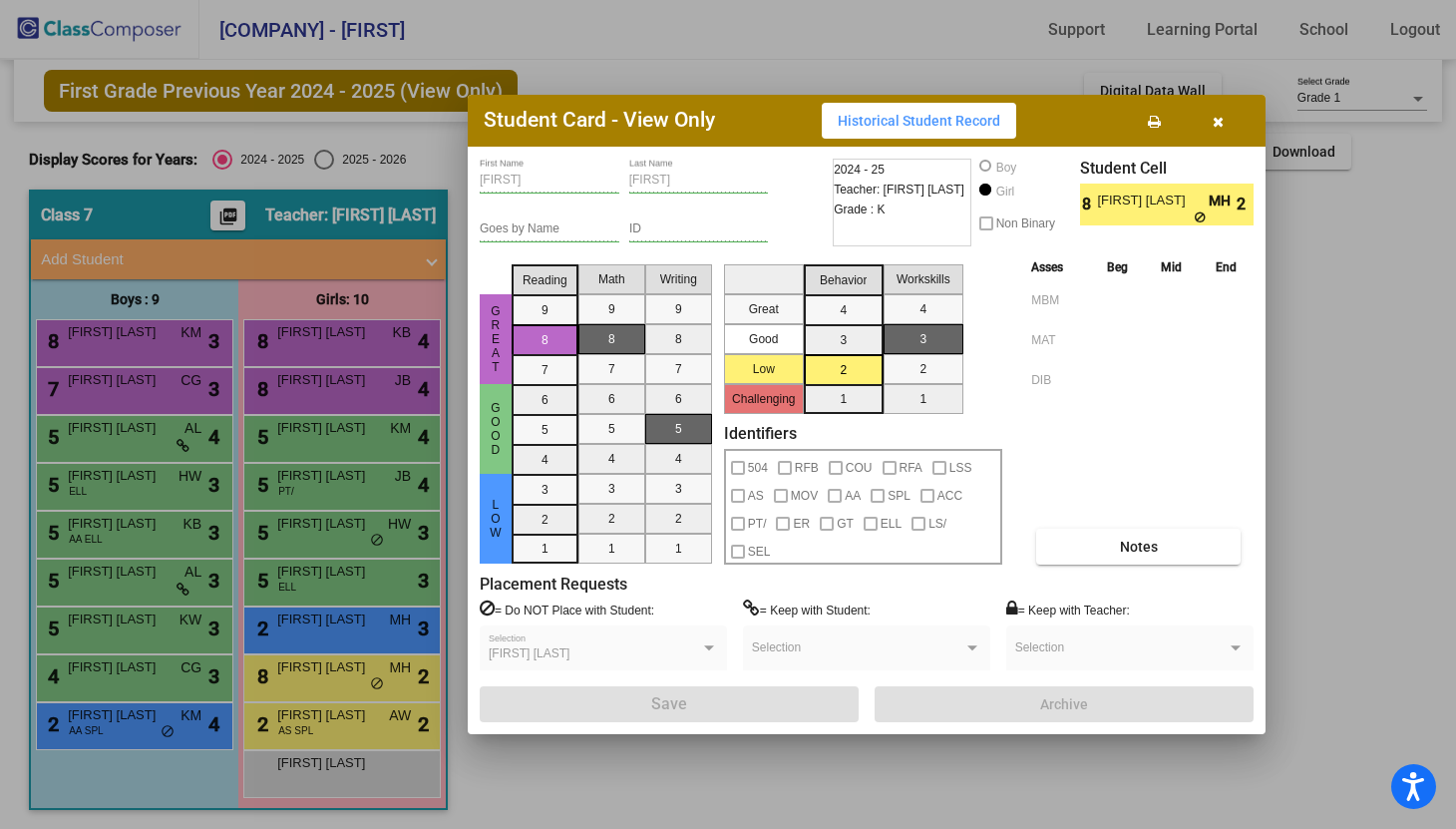 click at bounding box center [1218, 122] 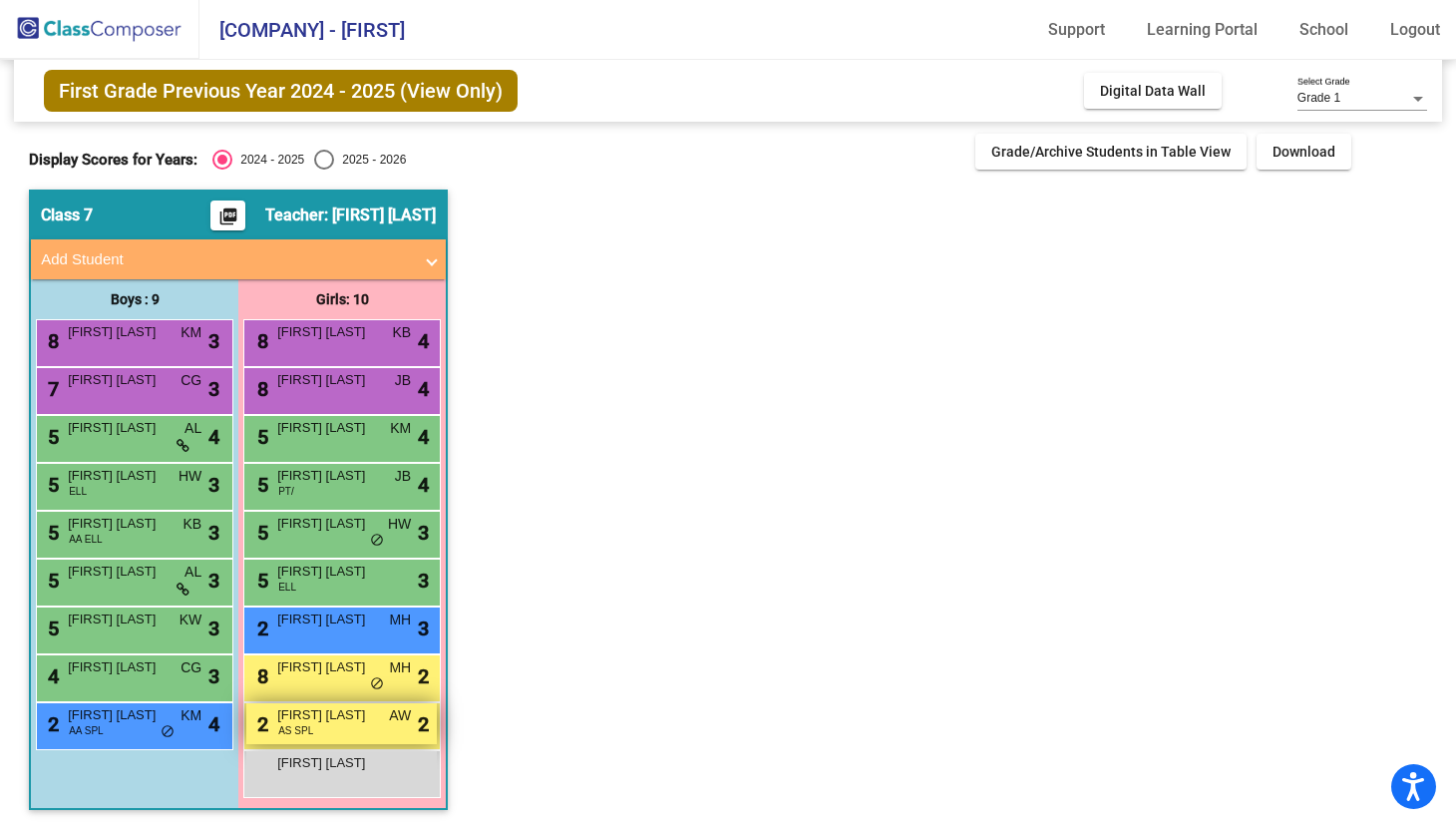 click on "[FIRST] [LAST]" at bounding box center [327, 715] 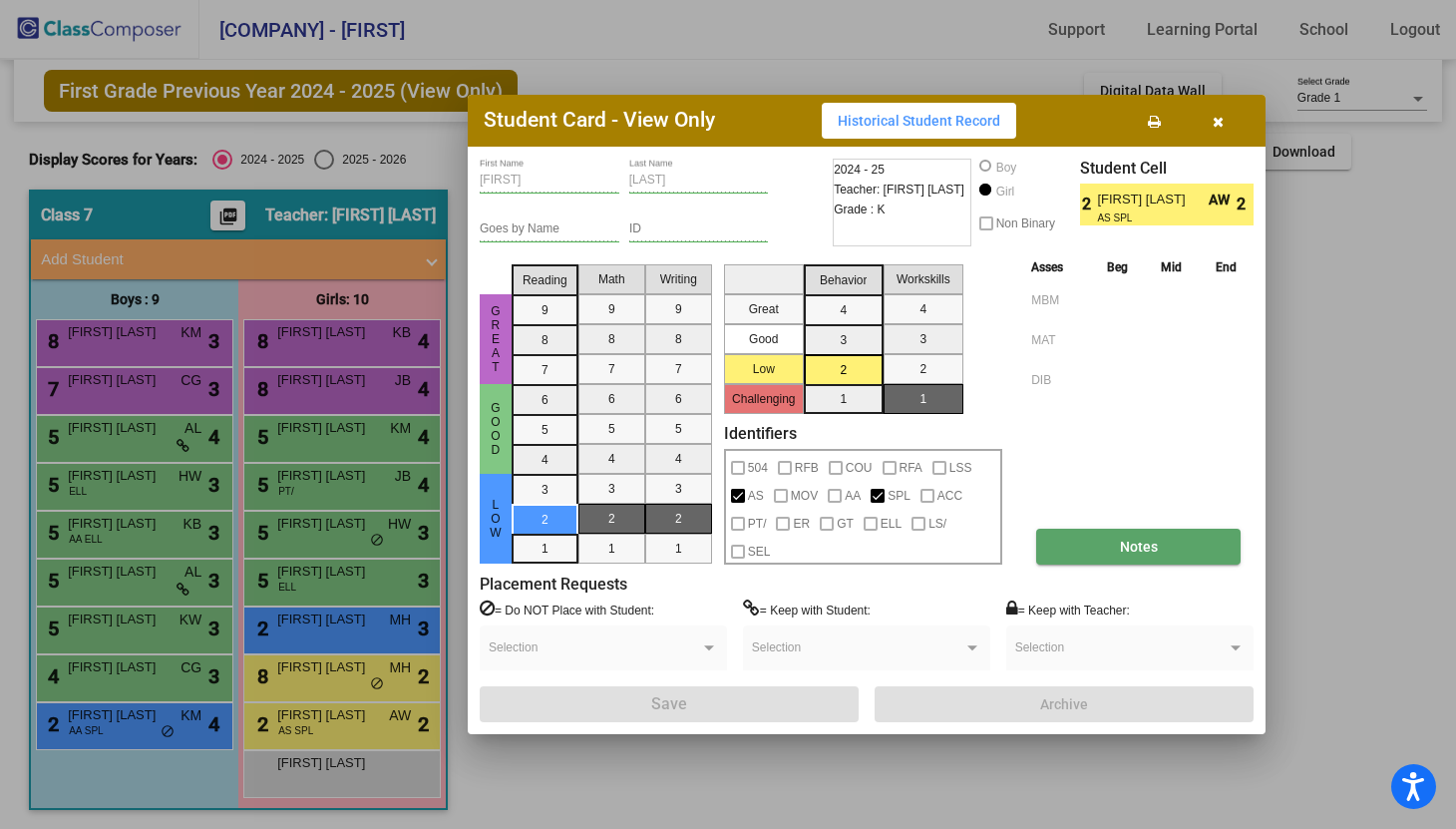 click on "Notes" at bounding box center (1139, 547) 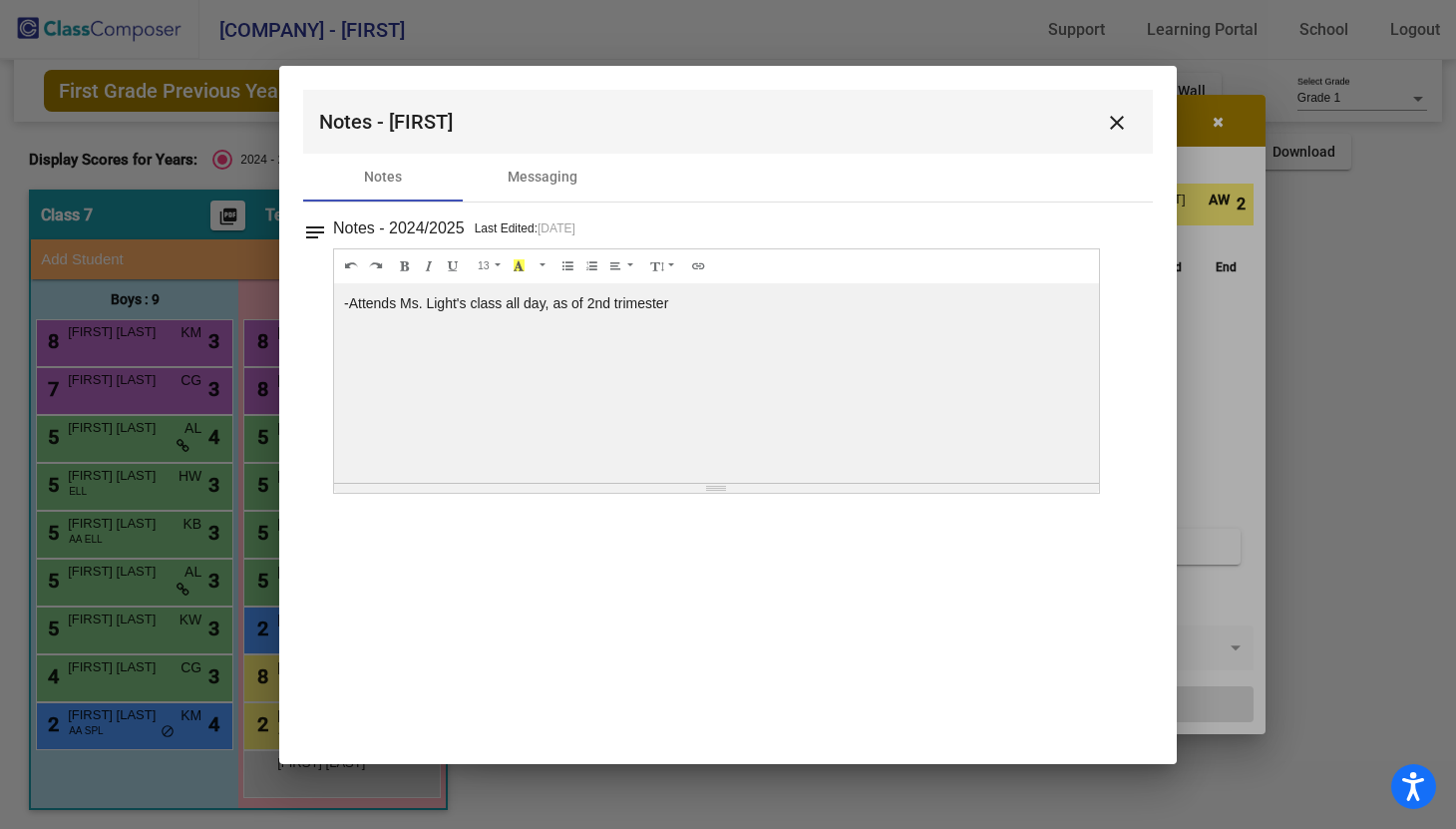 click on "close" at bounding box center [1117, 123] 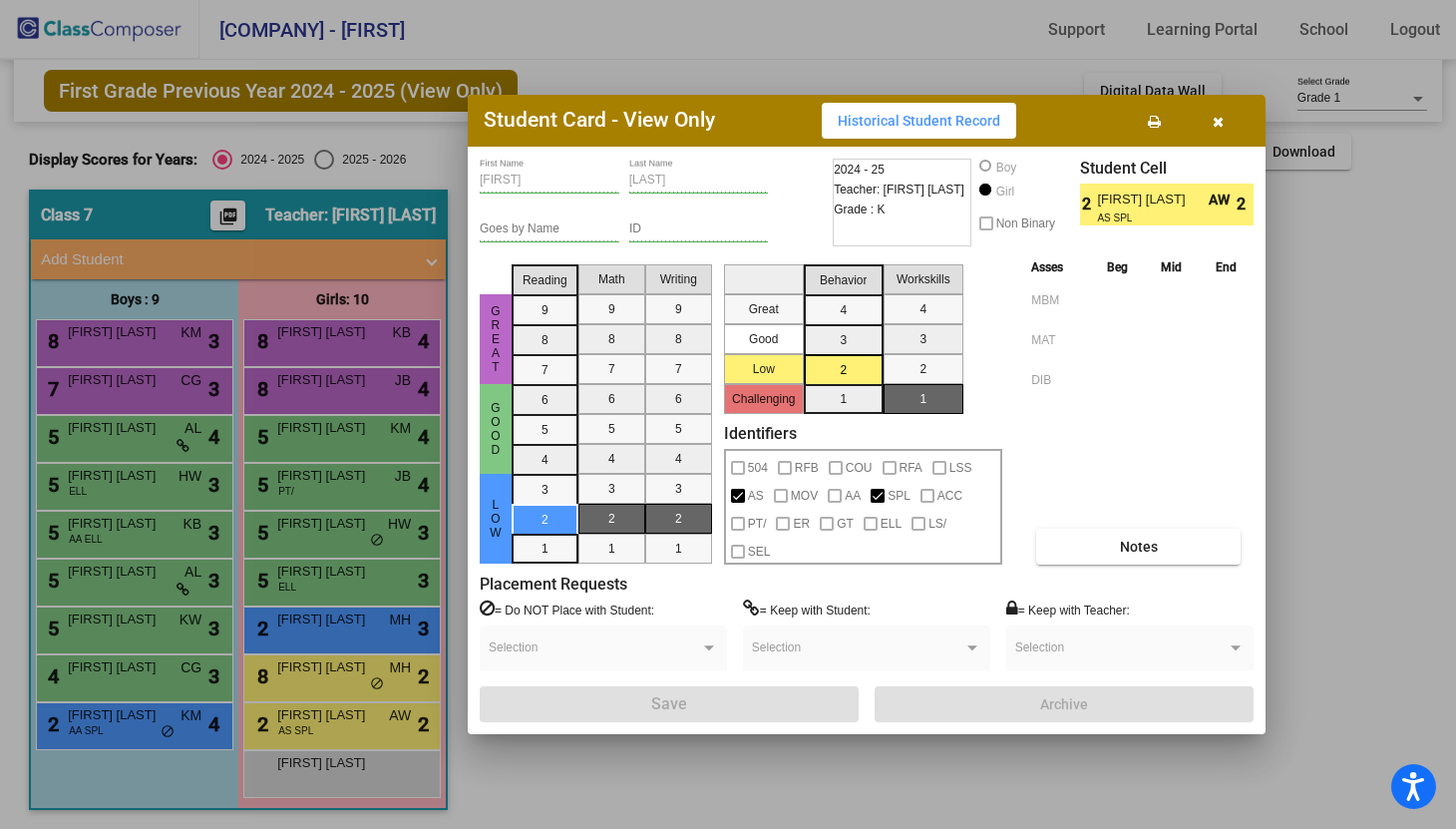 click on "Student Card - View Only   Historical Student Record" at bounding box center (867, 121) 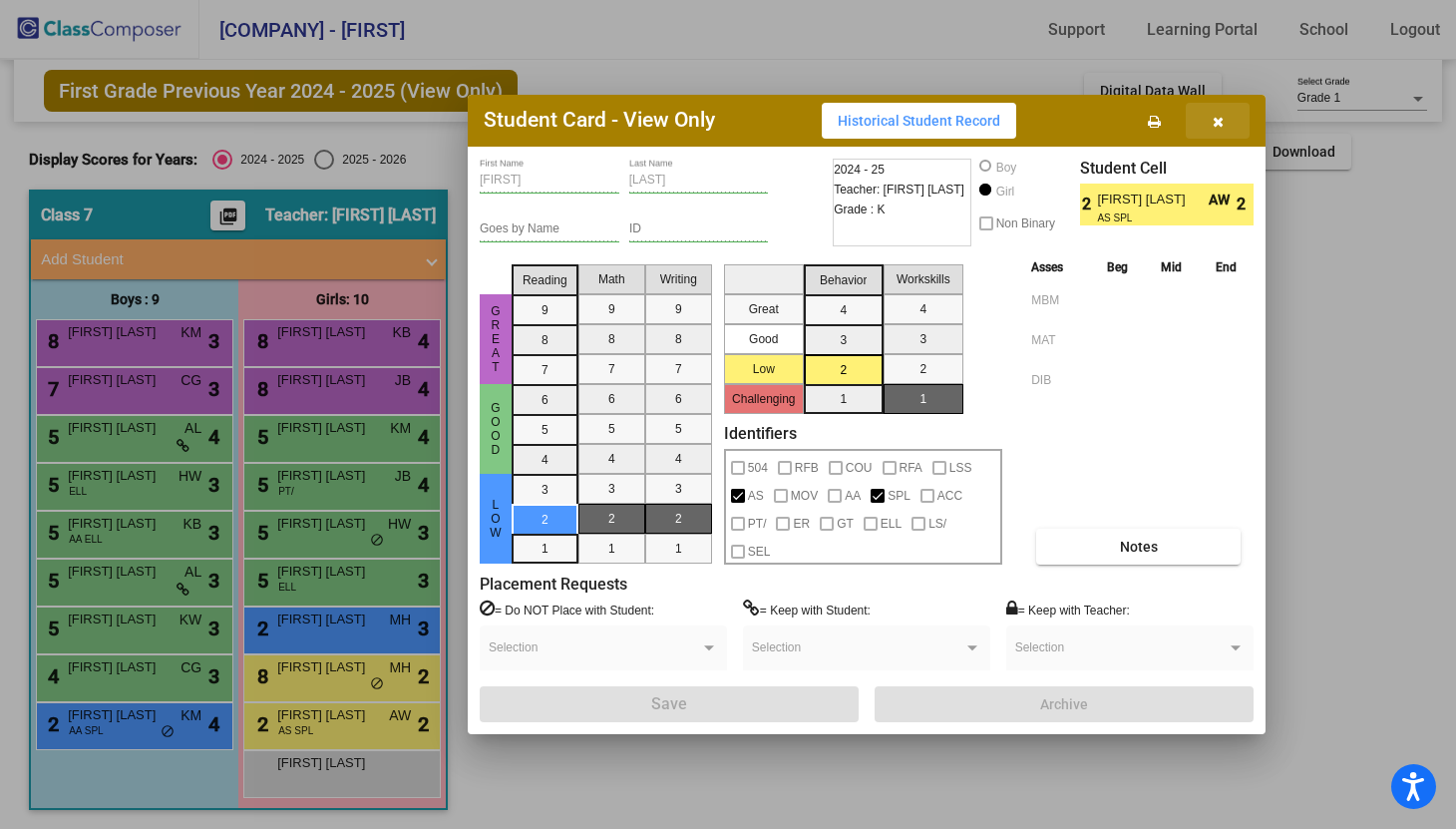 click at bounding box center (1218, 121) 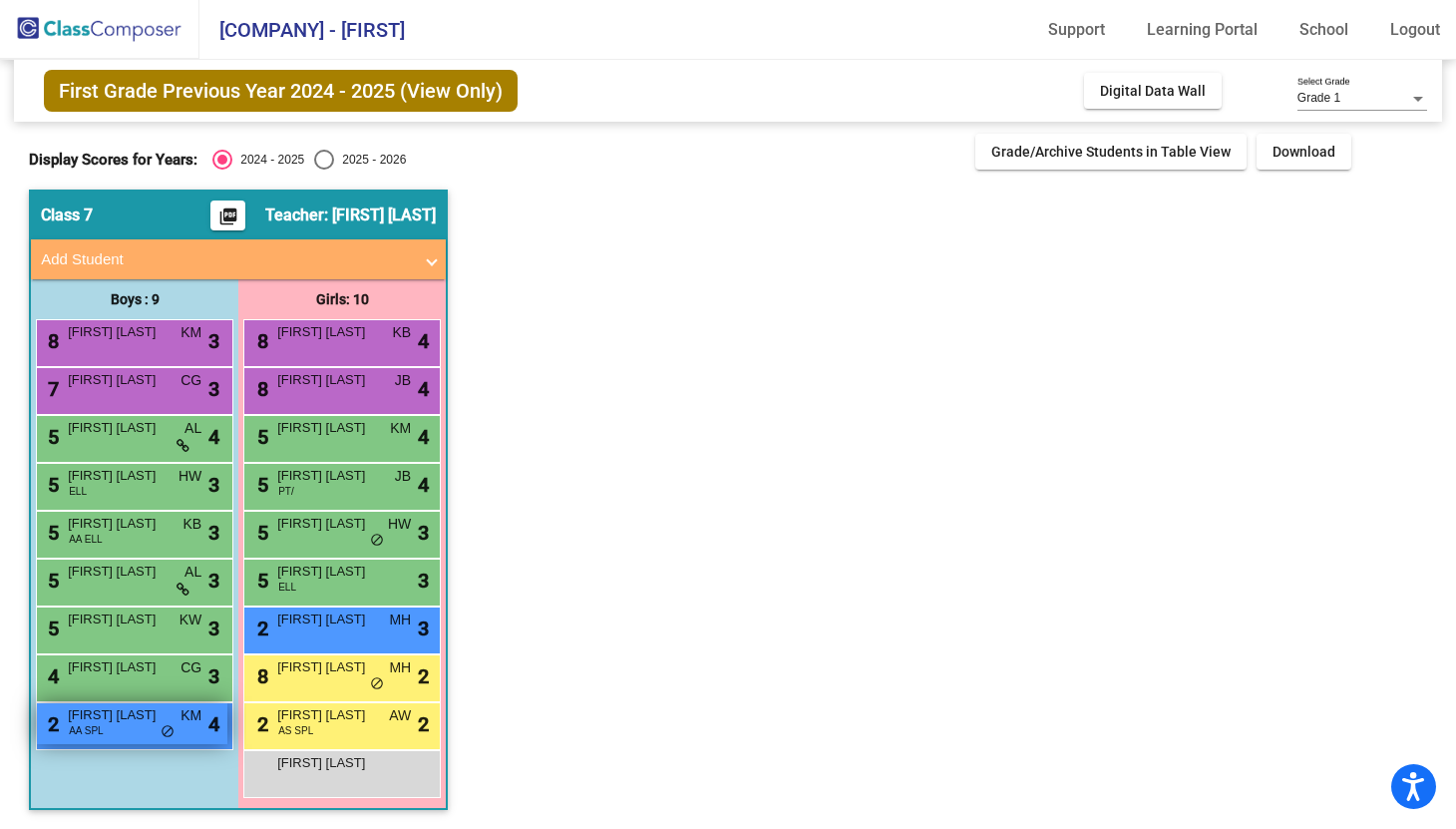 click on "2 [FIRST] [LAST] AA SPL KM lock do_not_disturb_alt 4" at bounding box center [132, 723] 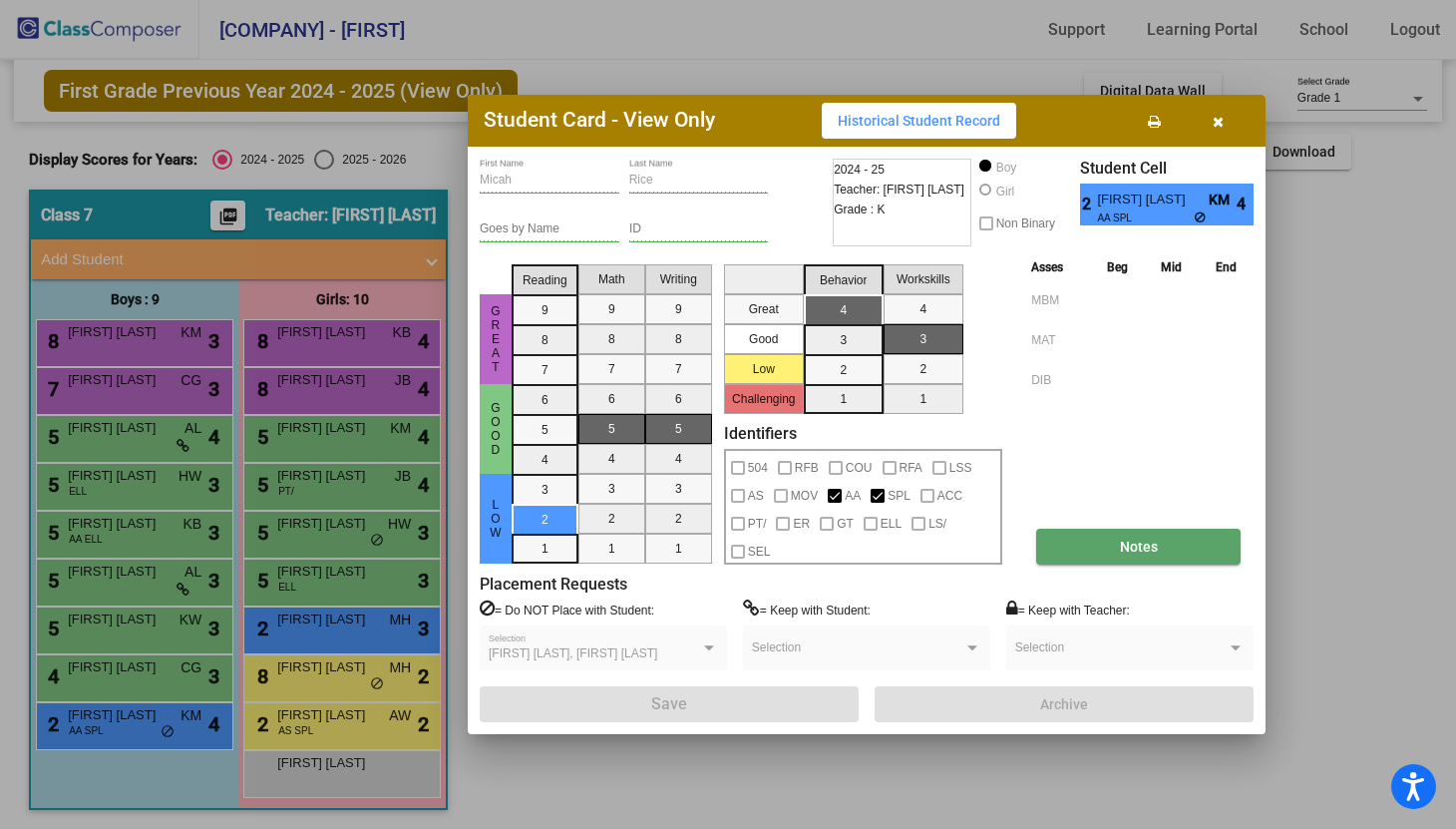 click on "Notes" at bounding box center [1139, 547] 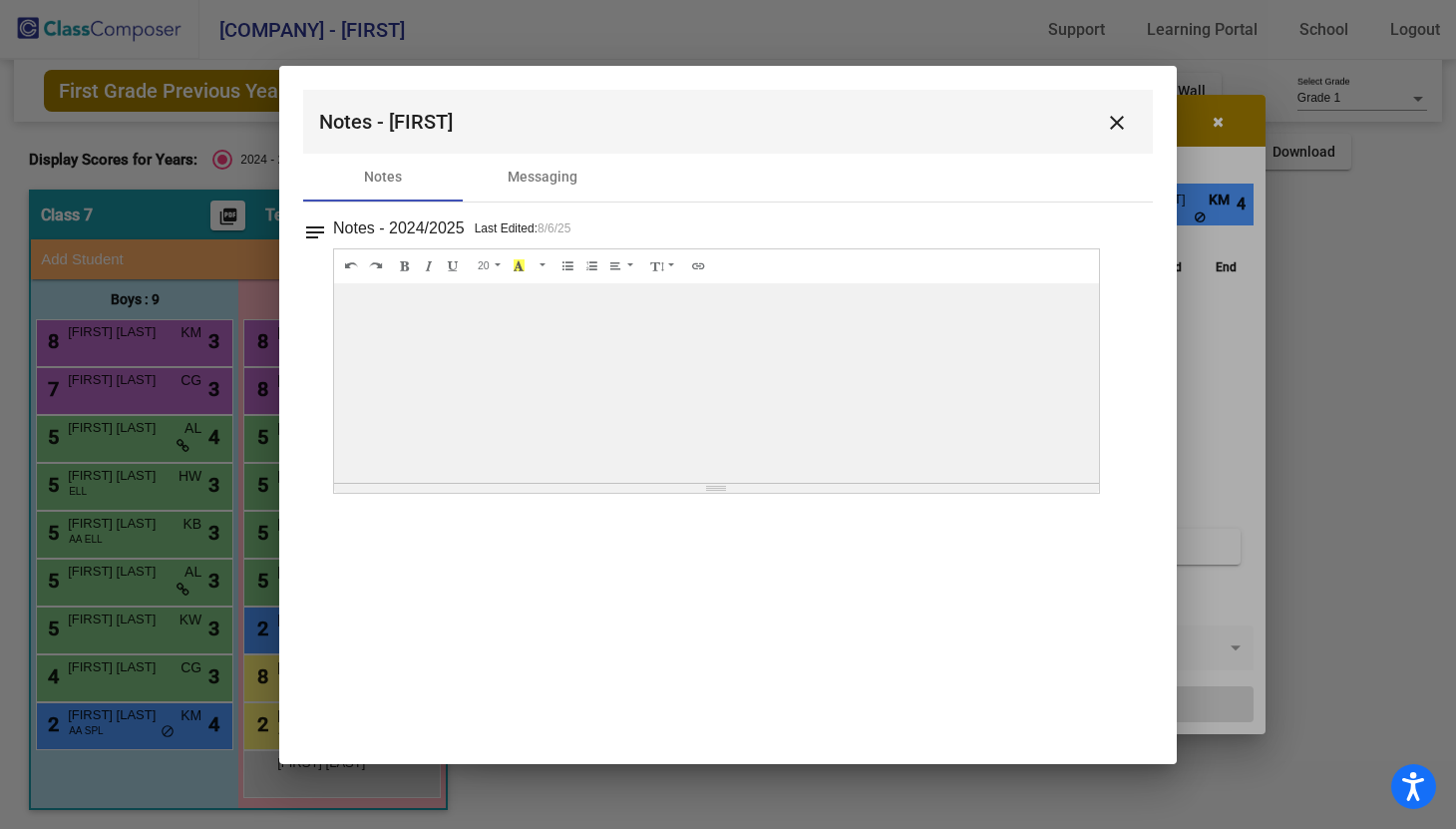 scroll, scrollTop: 0, scrollLeft: 0, axis: both 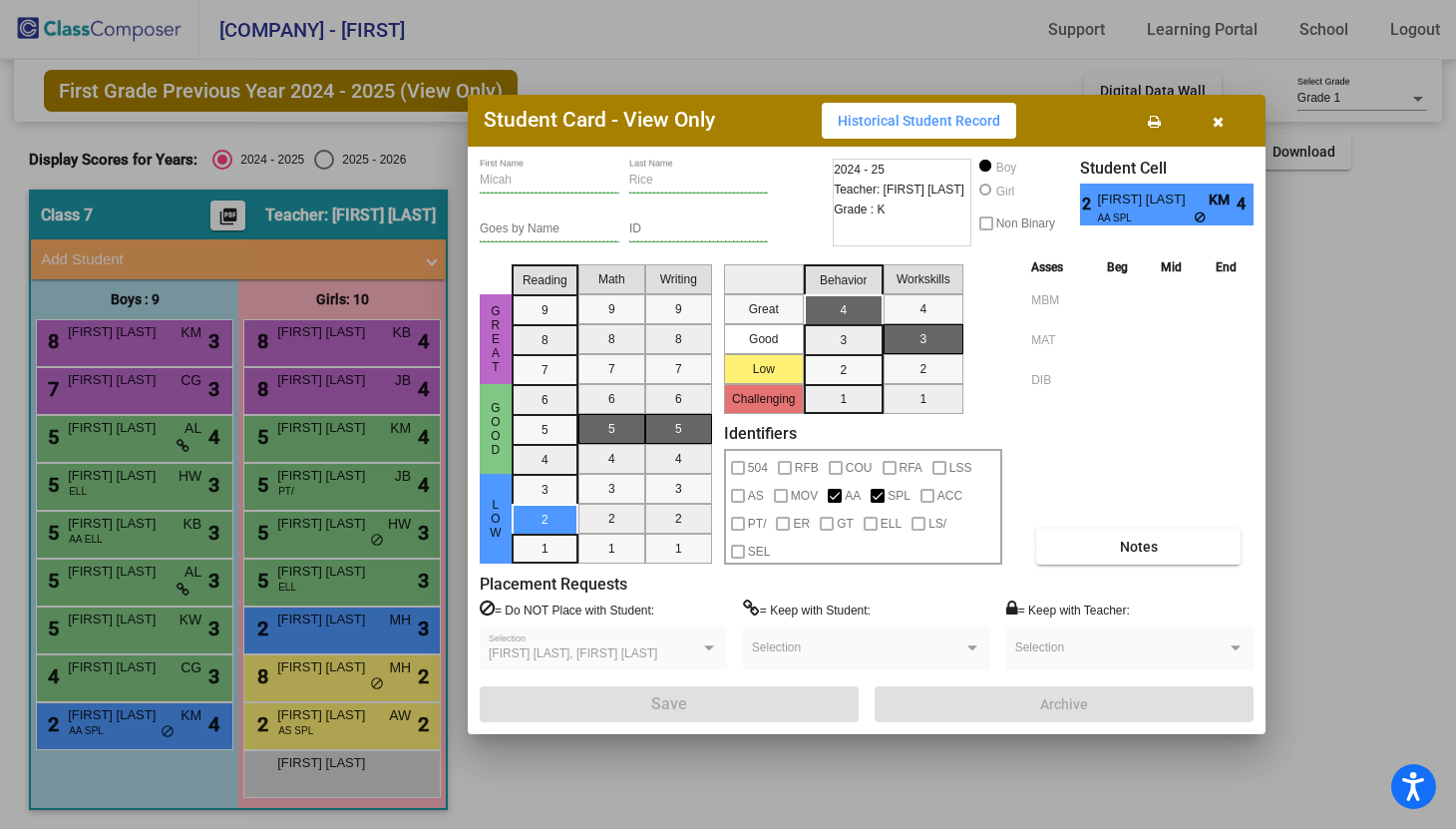 click at bounding box center [1218, 122] 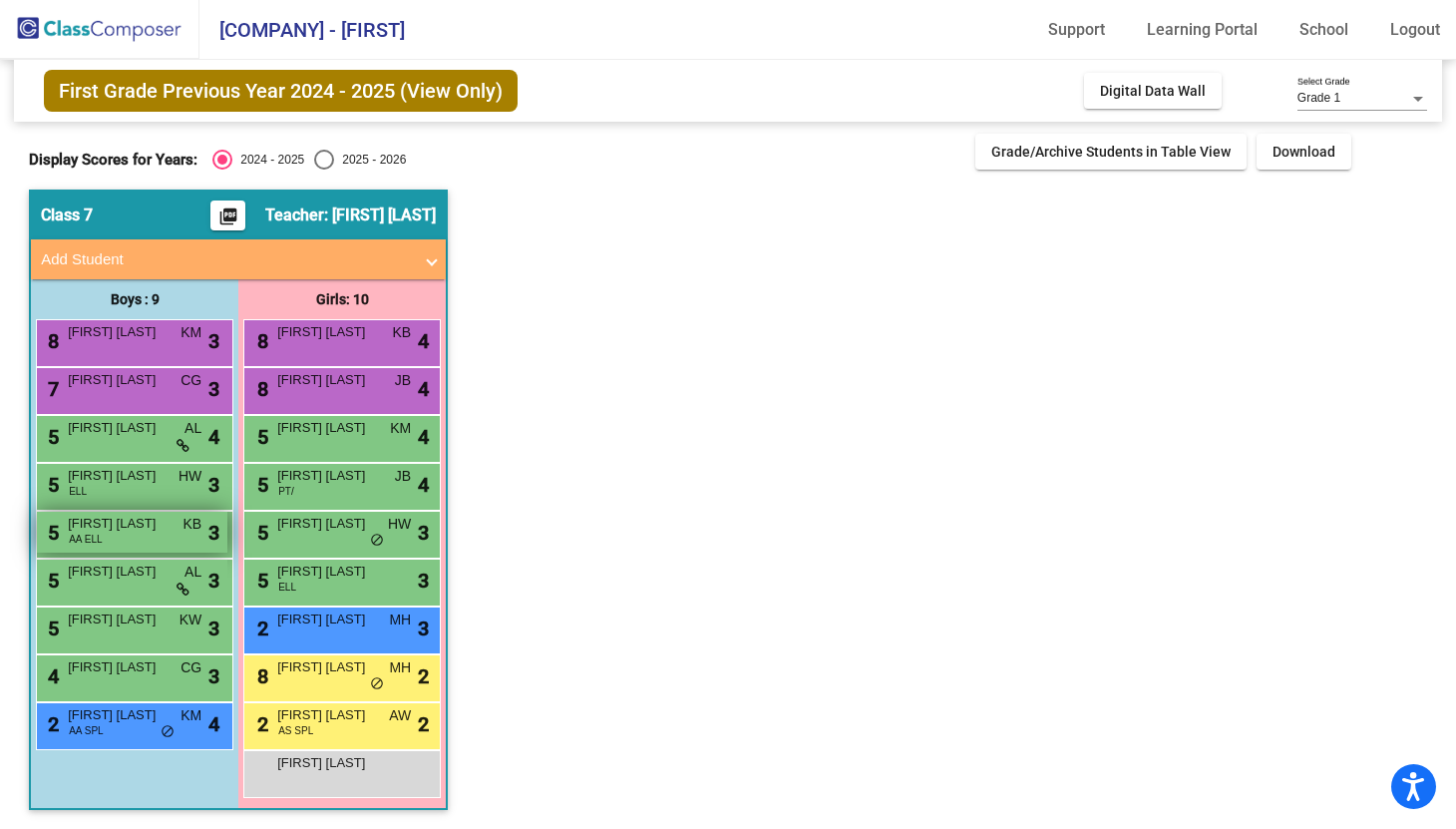 click on "5 [FIRST] [LAST] AA ELL KB lock do_not_disturb_alt 3" at bounding box center [132, 532] 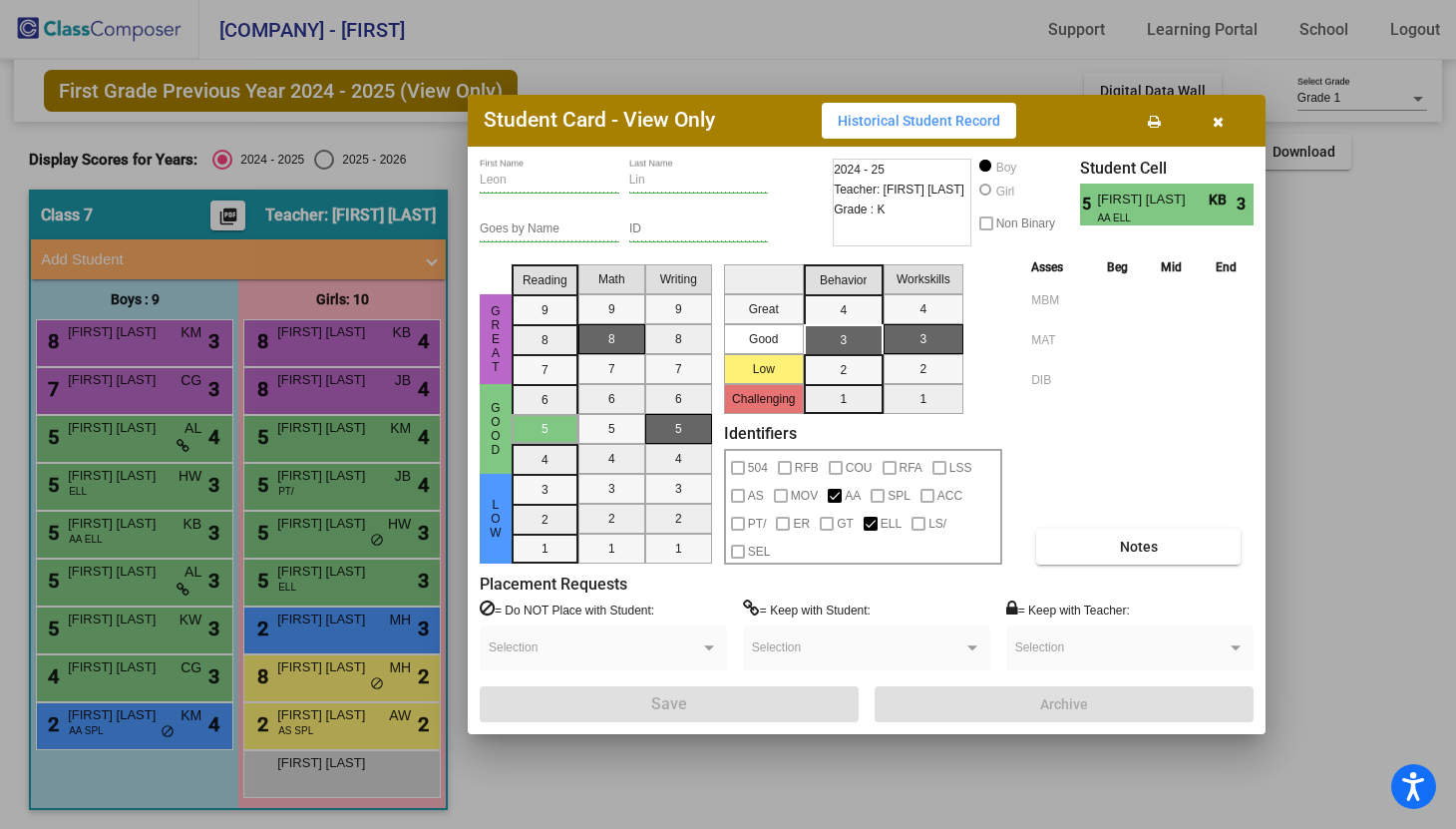 click at bounding box center (1218, 121) 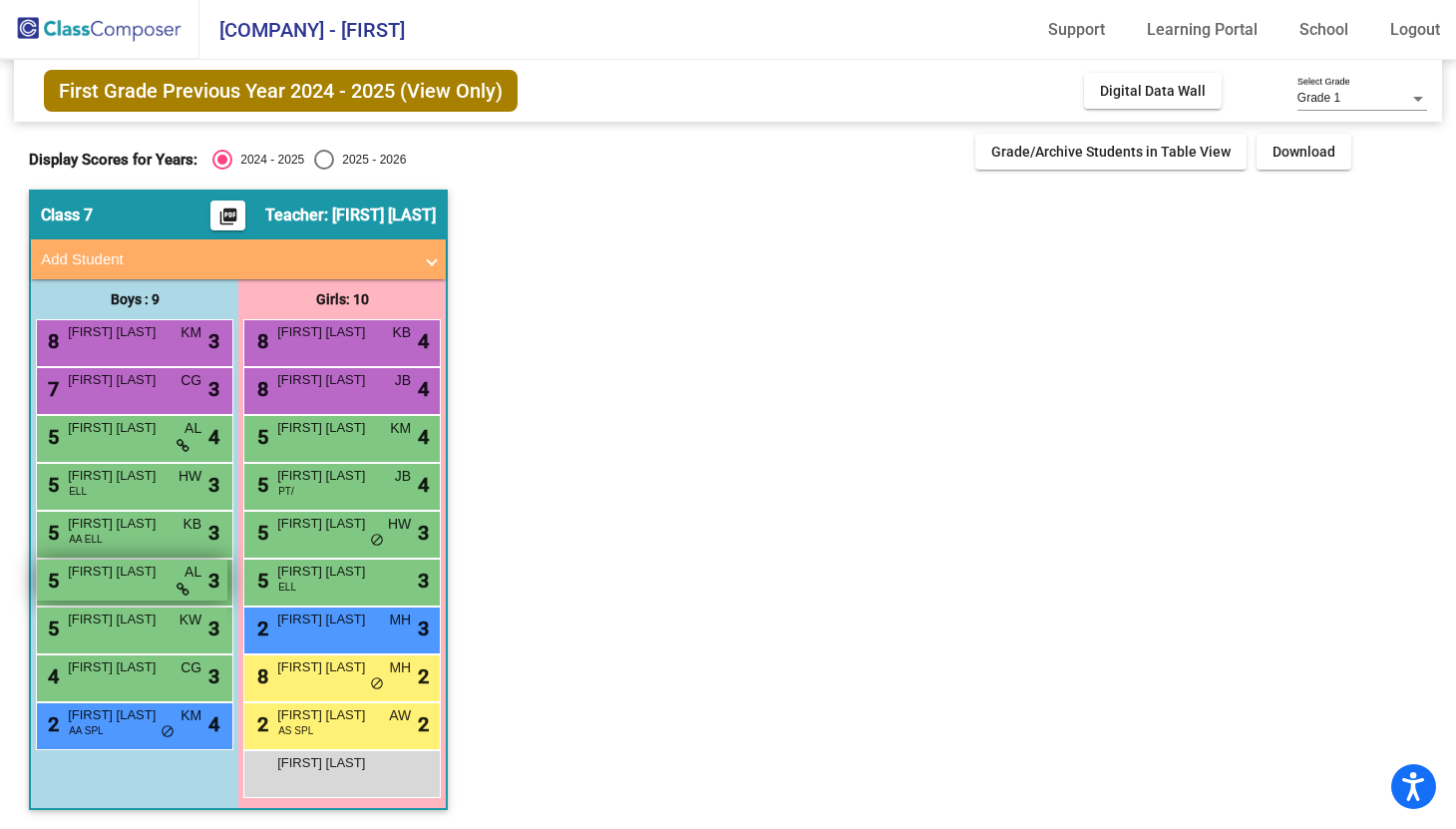 click on "5 [FIRST] [LAST] AL lock do_not_disturb_alt 3" at bounding box center [132, 580] 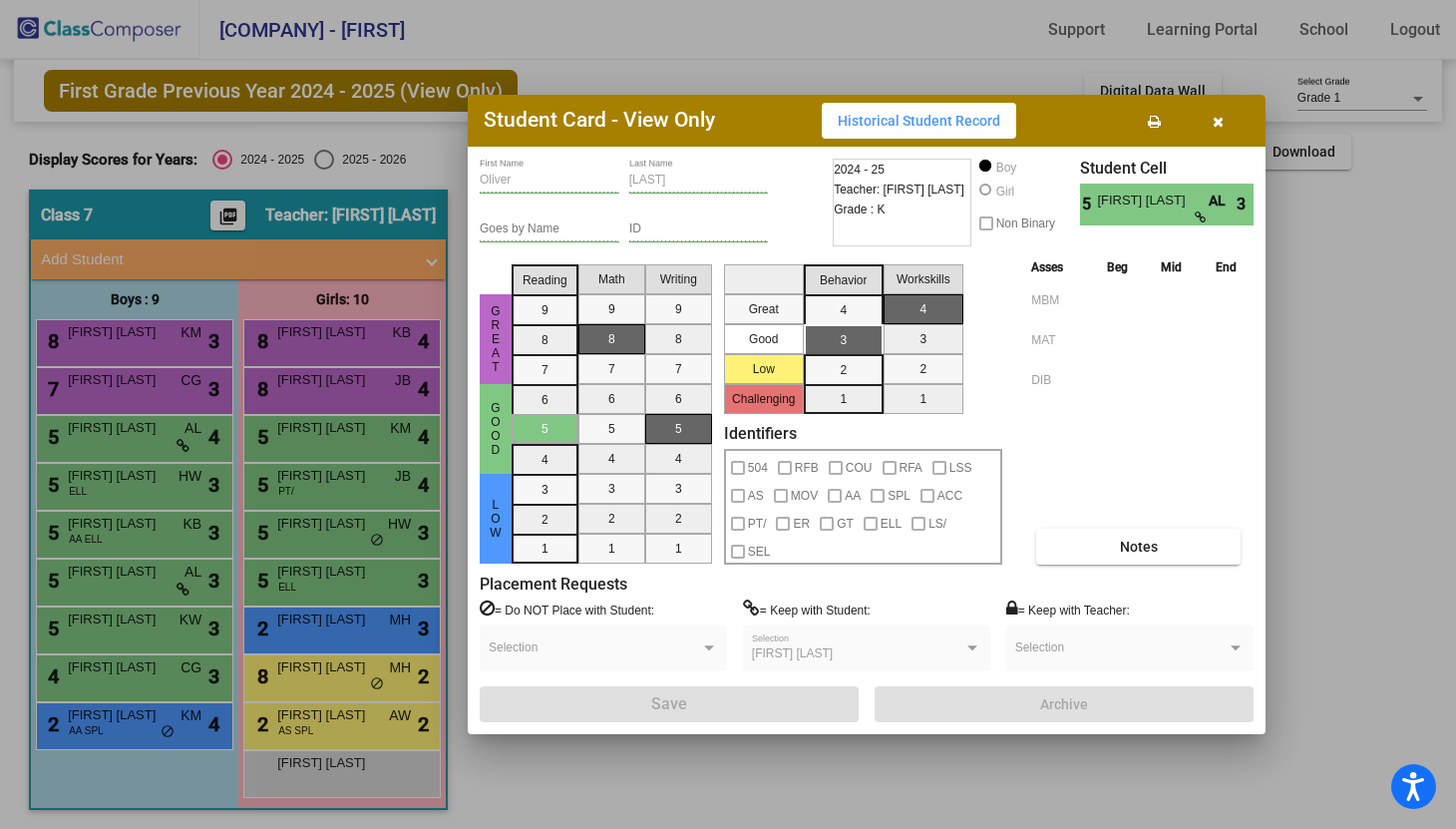 click at bounding box center [1218, 122] 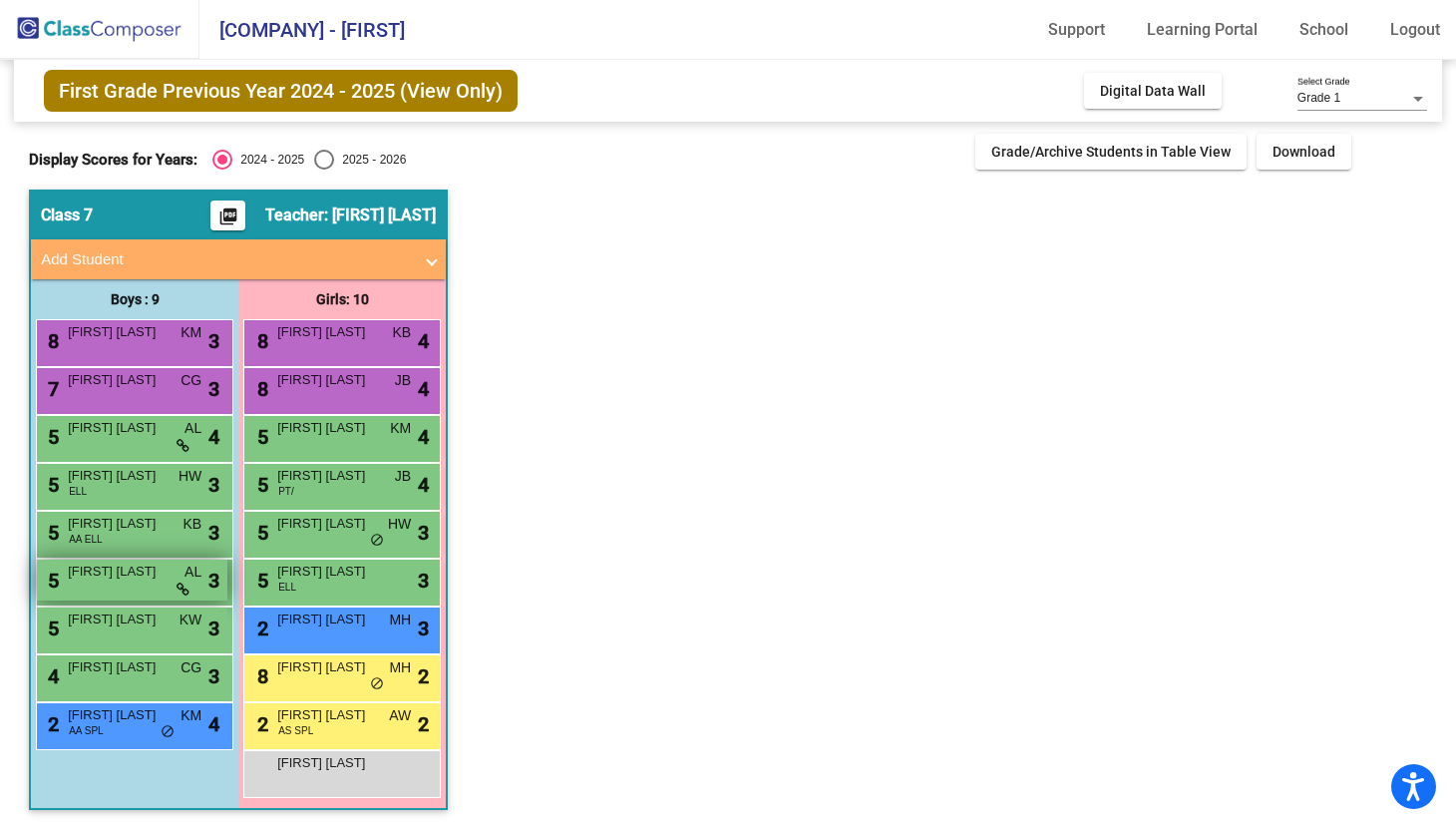 click on "[FIRST] [LAST]" at bounding box center (118, 572) 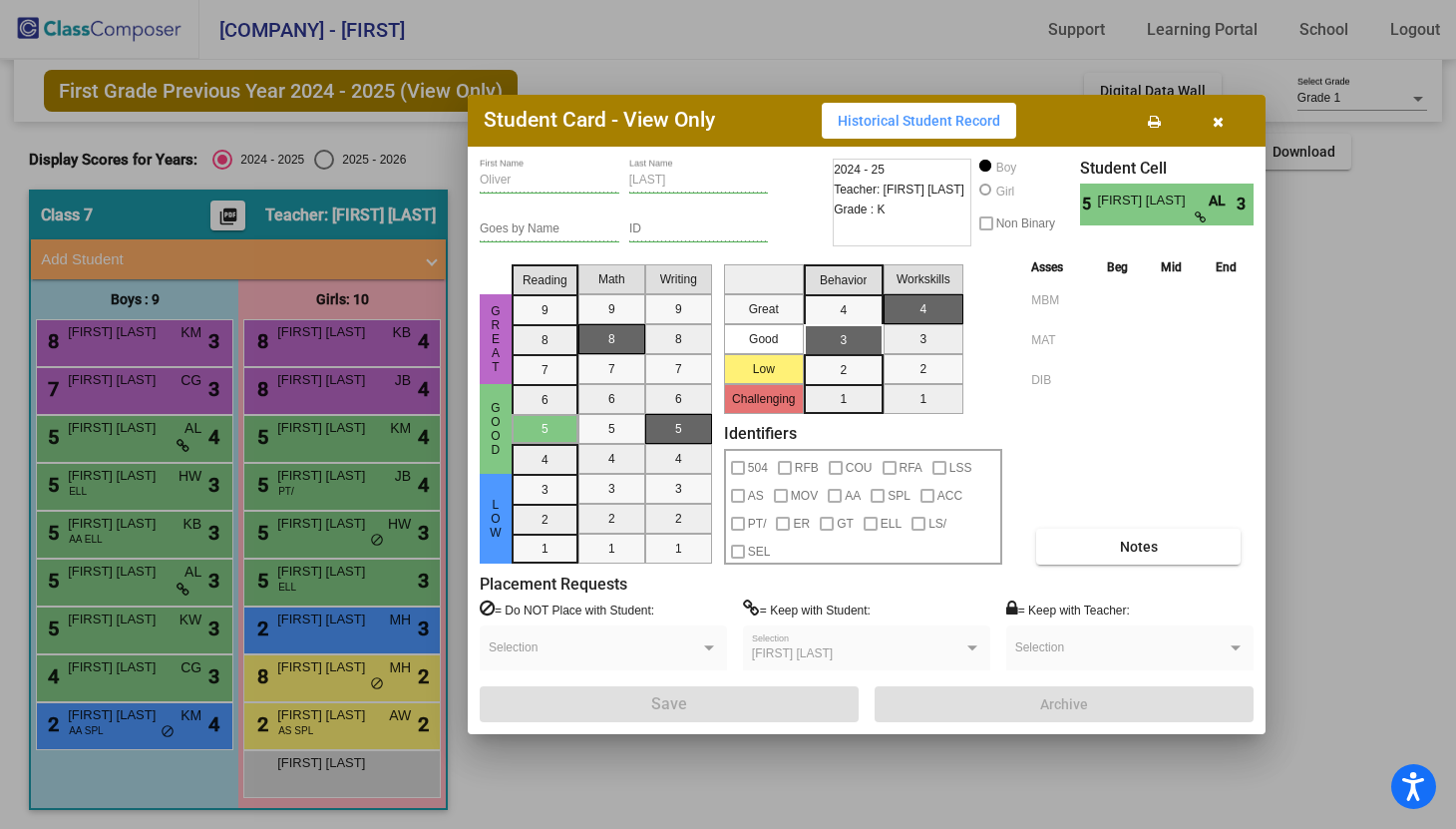 click at bounding box center [1218, 121] 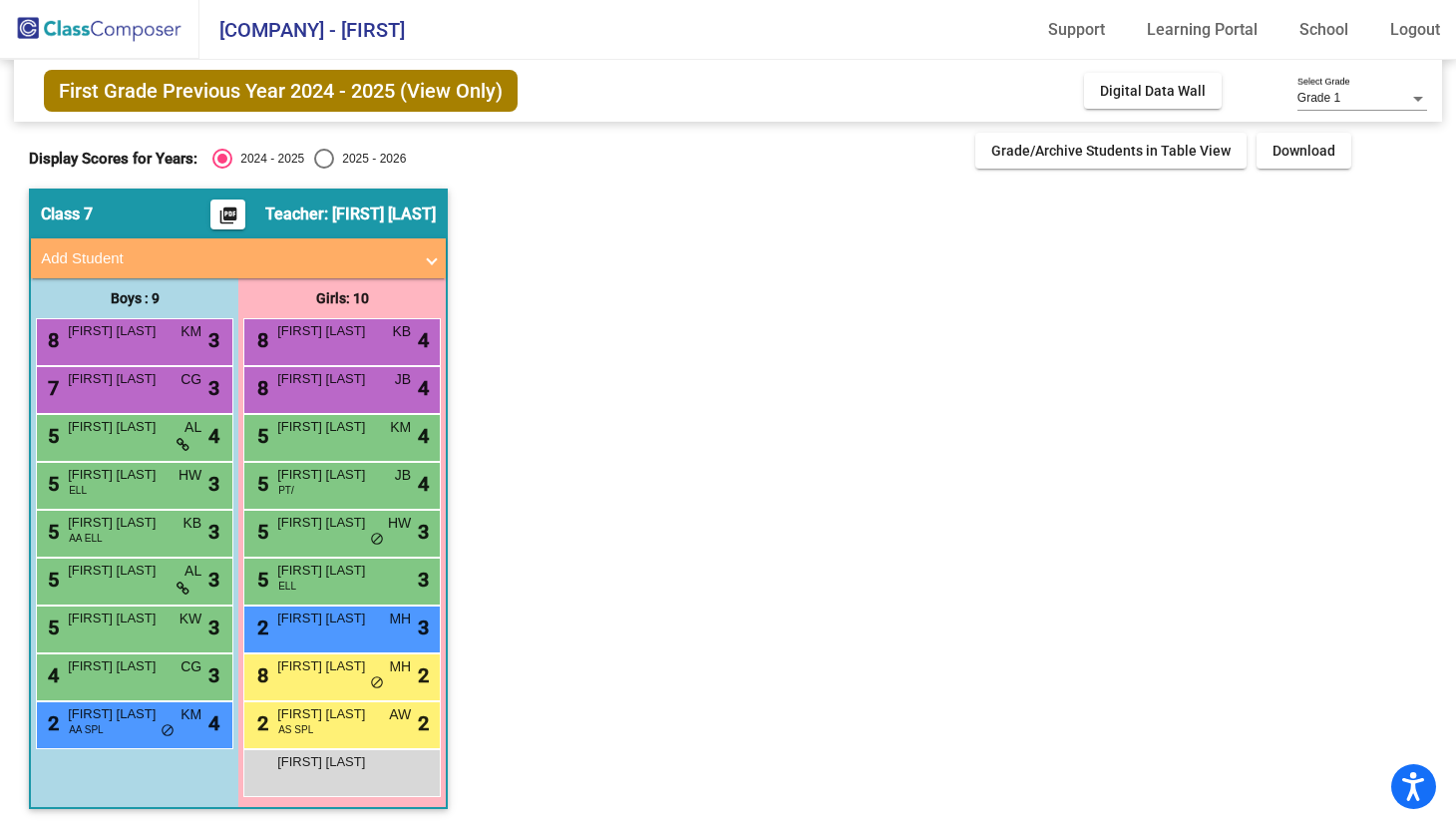 scroll, scrollTop: 0, scrollLeft: 0, axis: both 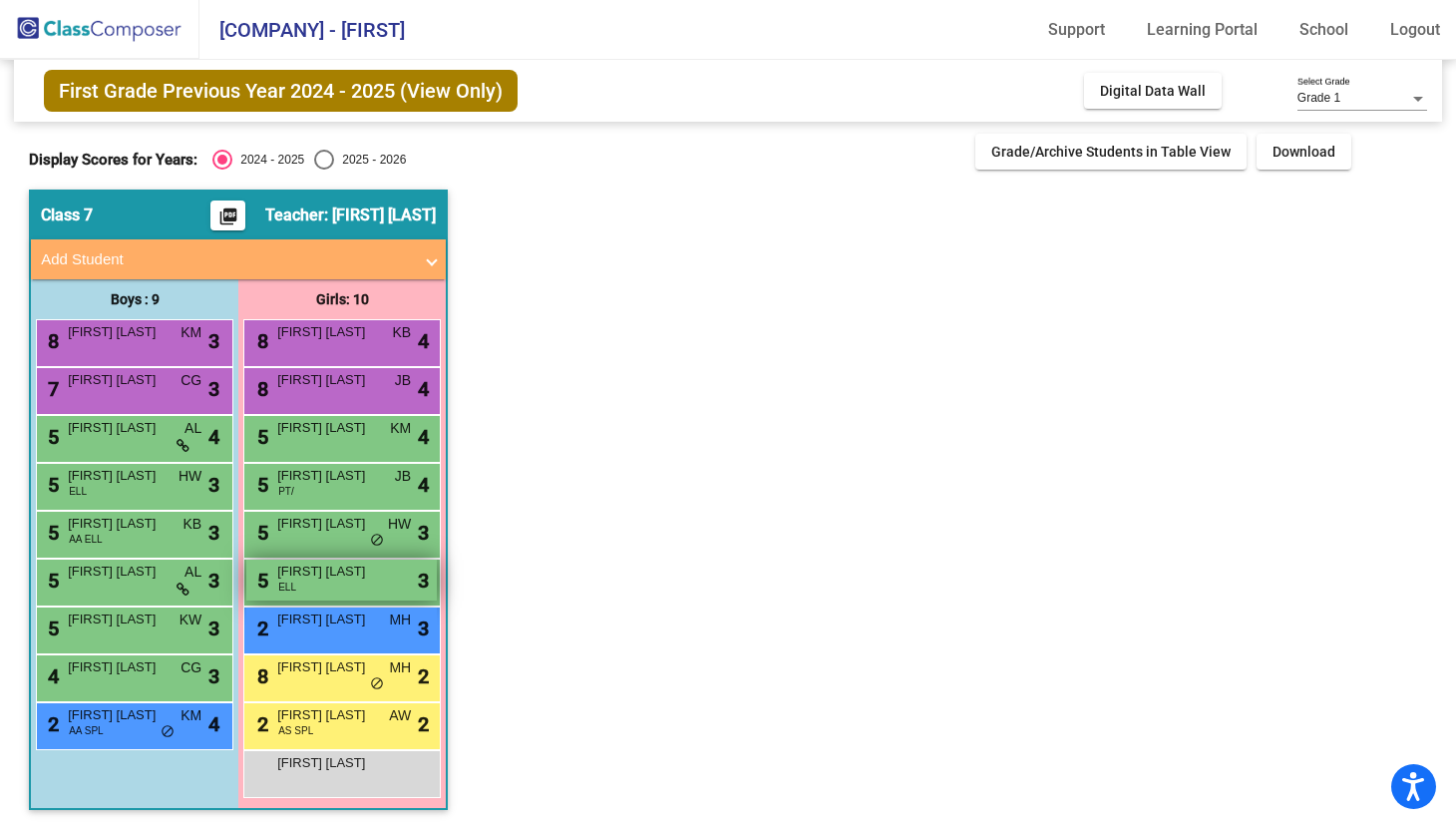 click on "5 [FIRST] [LAST] AA ELL KB lock do_not_disturb_alt 3" at bounding box center [341, 580] 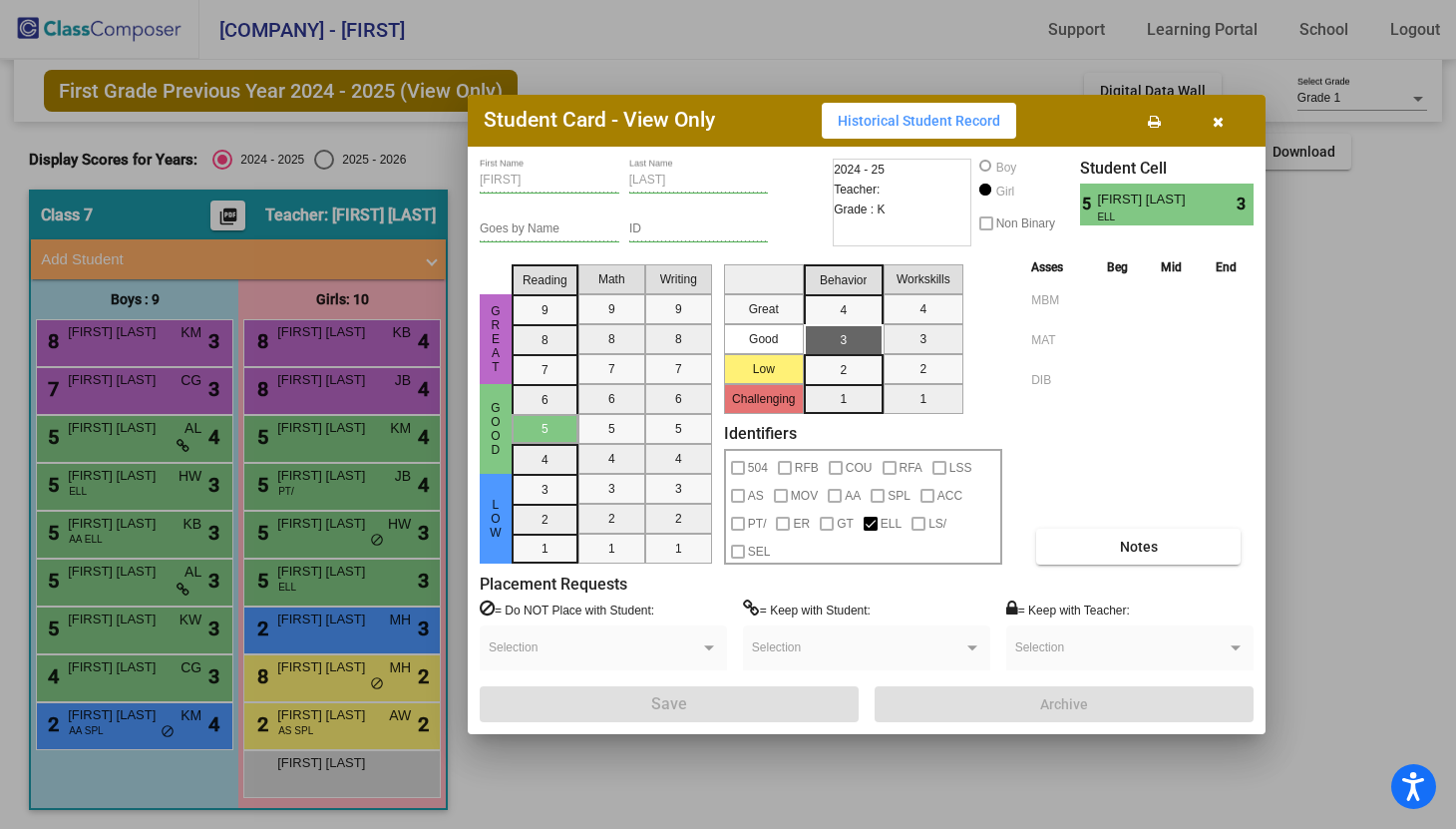 click at bounding box center (1218, 122) 